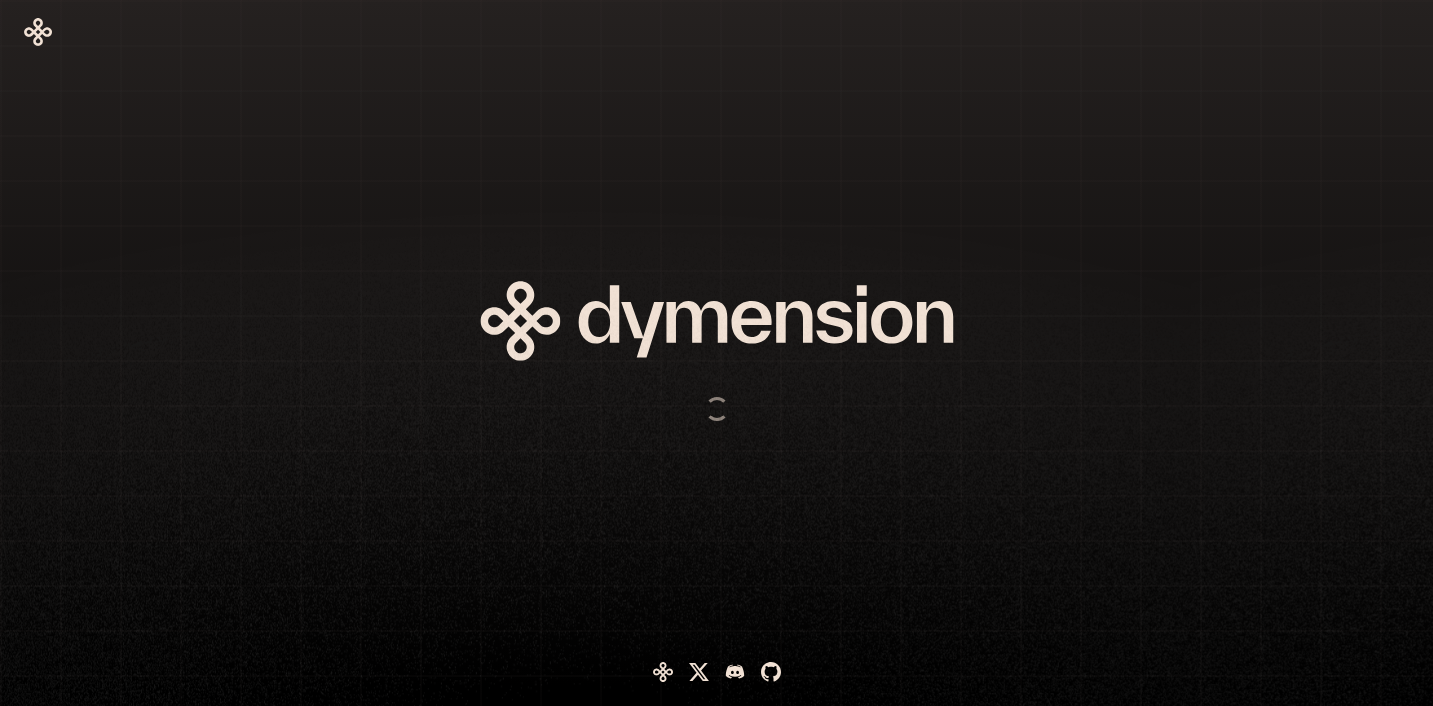 scroll, scrollTop: 0, scrollLeft: 0, axis: both 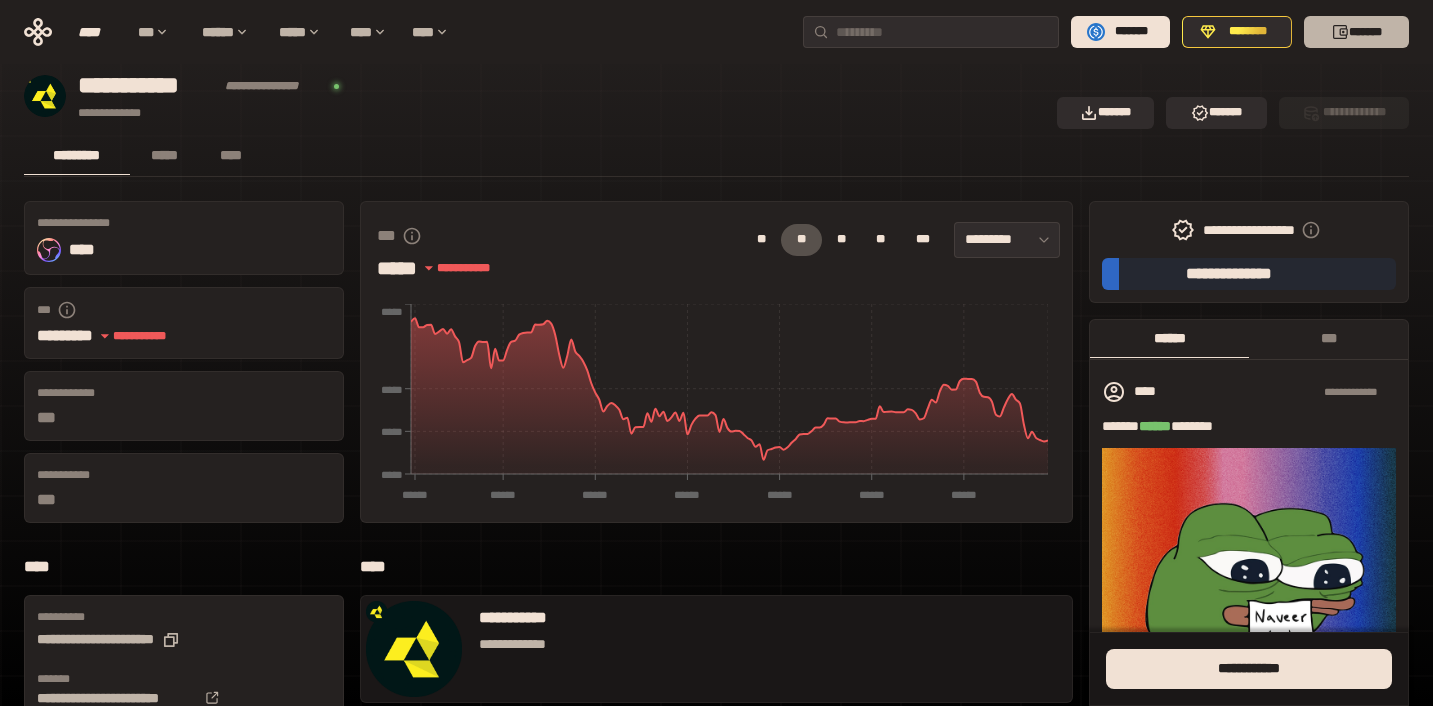 click on "*******" at bounding box center (1356, 32) 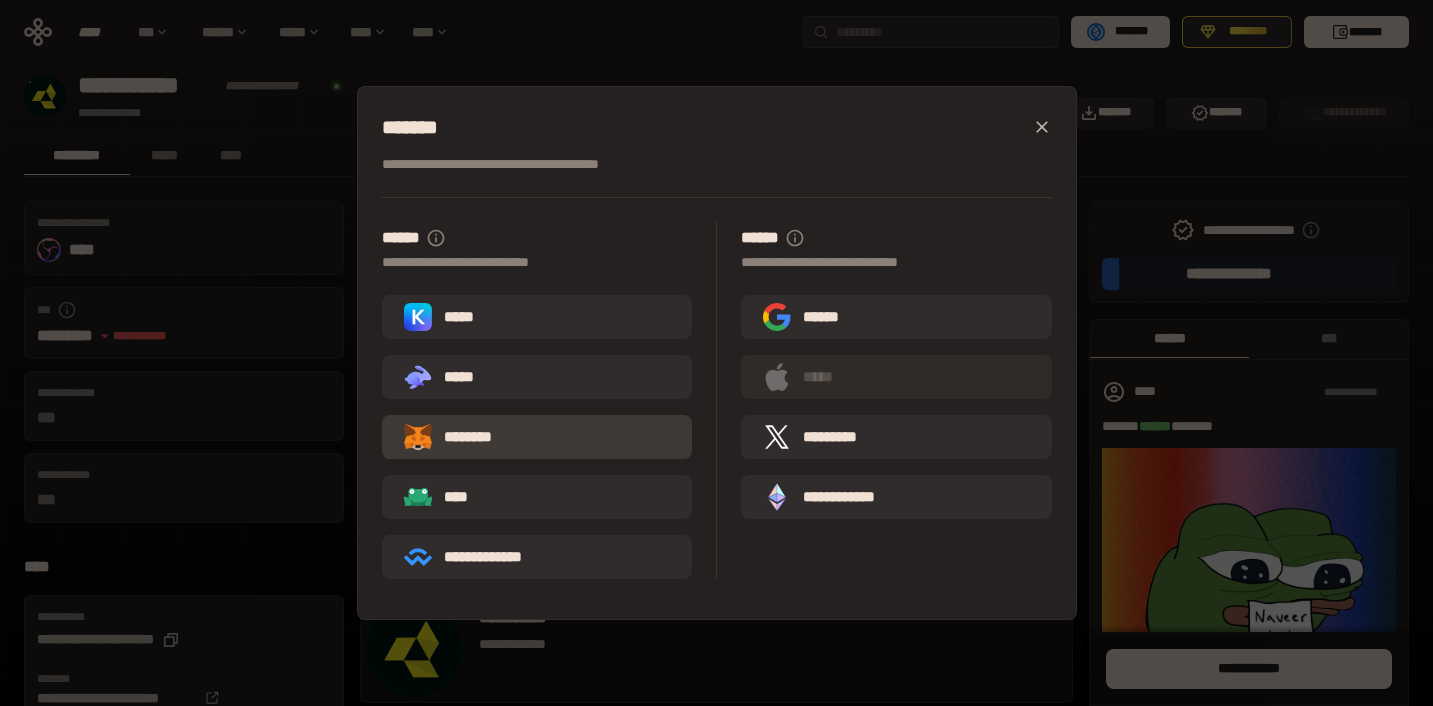 click on "********" at bounding box center [537, 437] 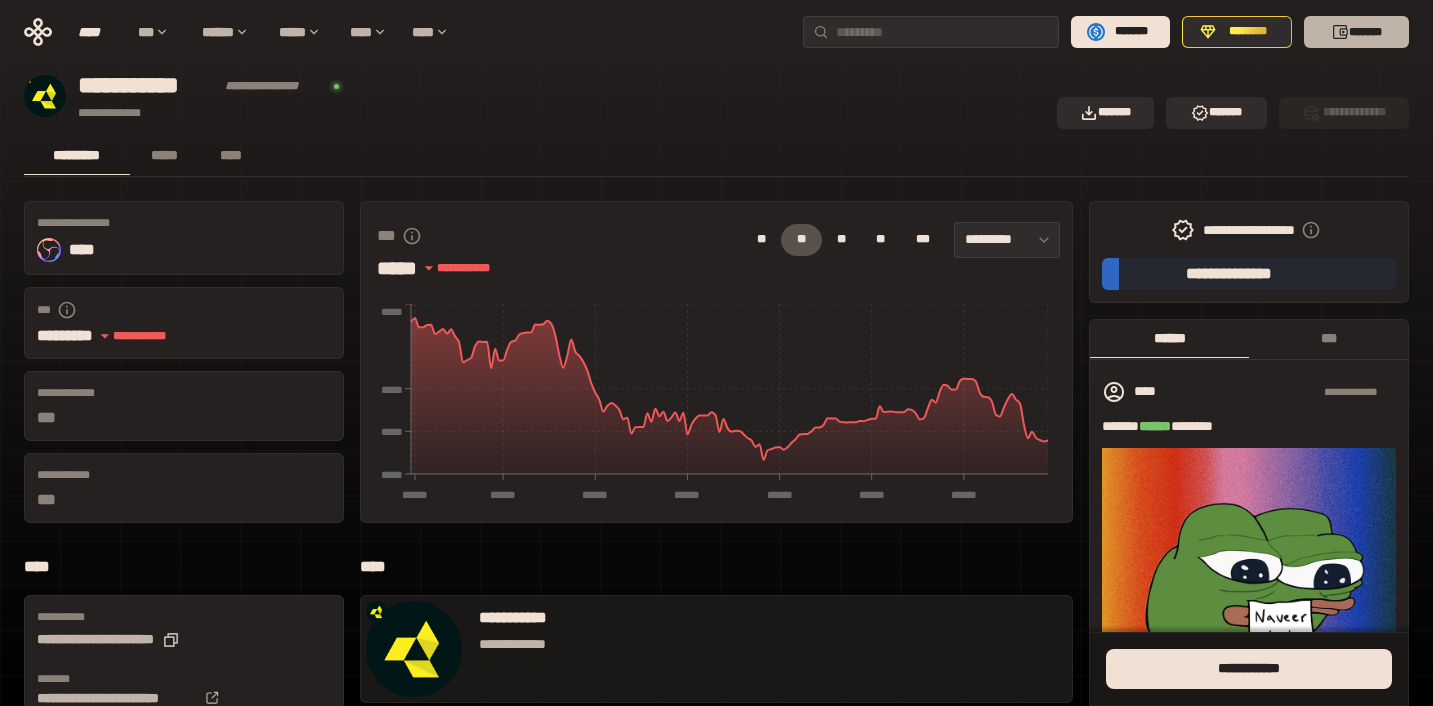 click on "*******" at bounding box center [1356, 32] 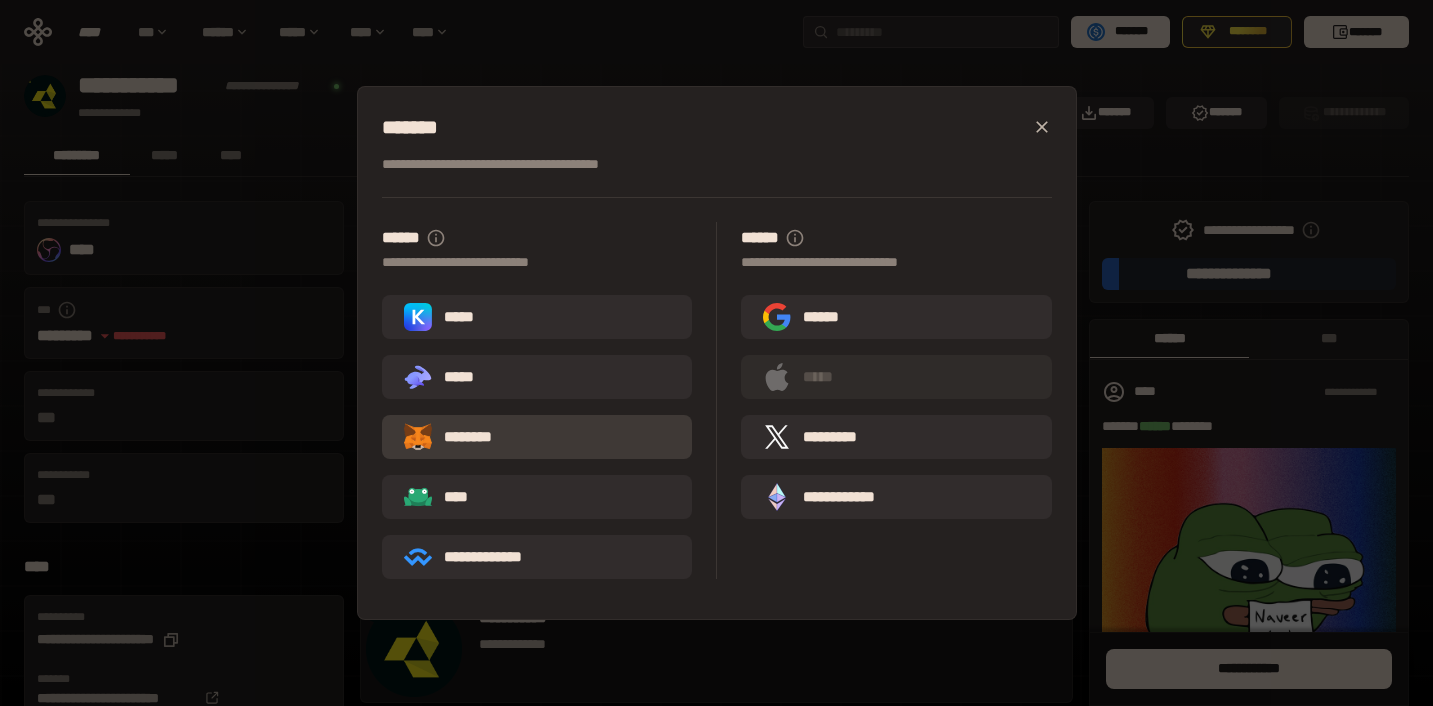 click on "********" at bounding box center (537, 437) 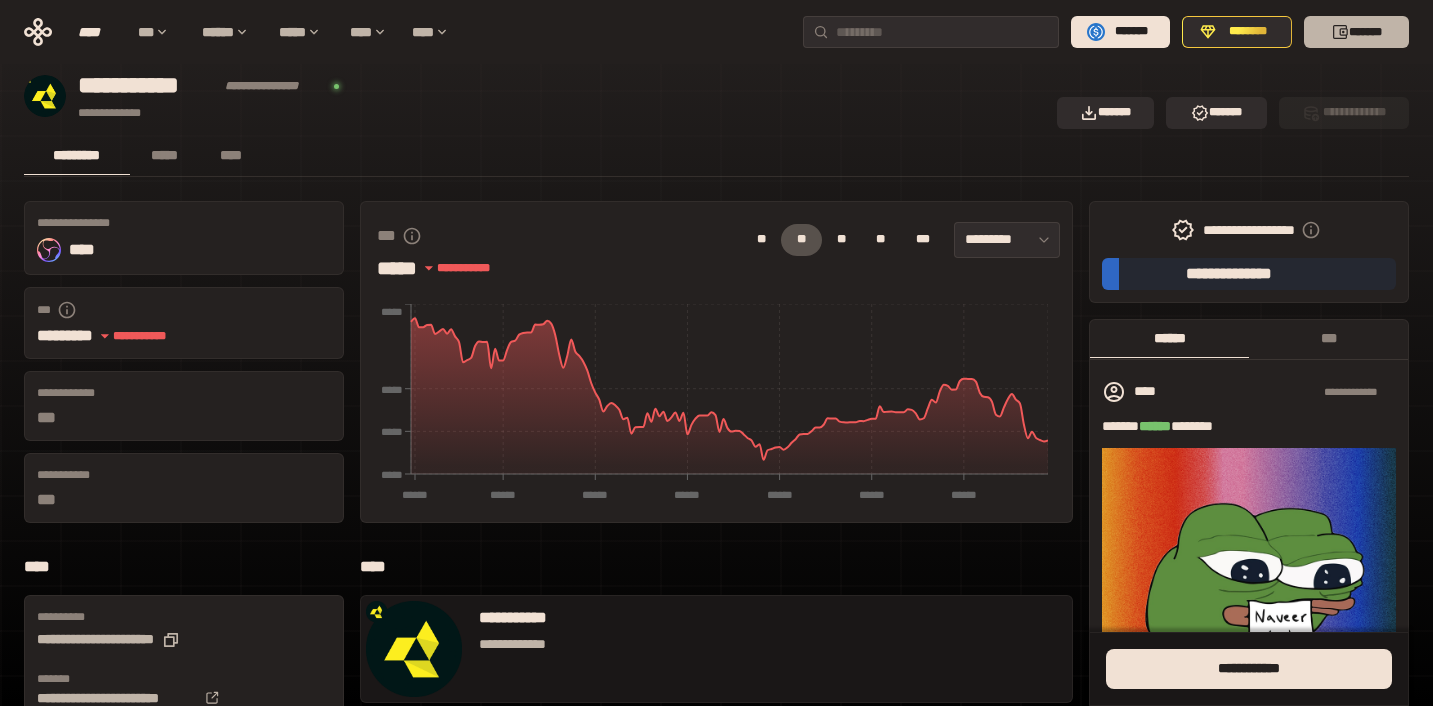 click 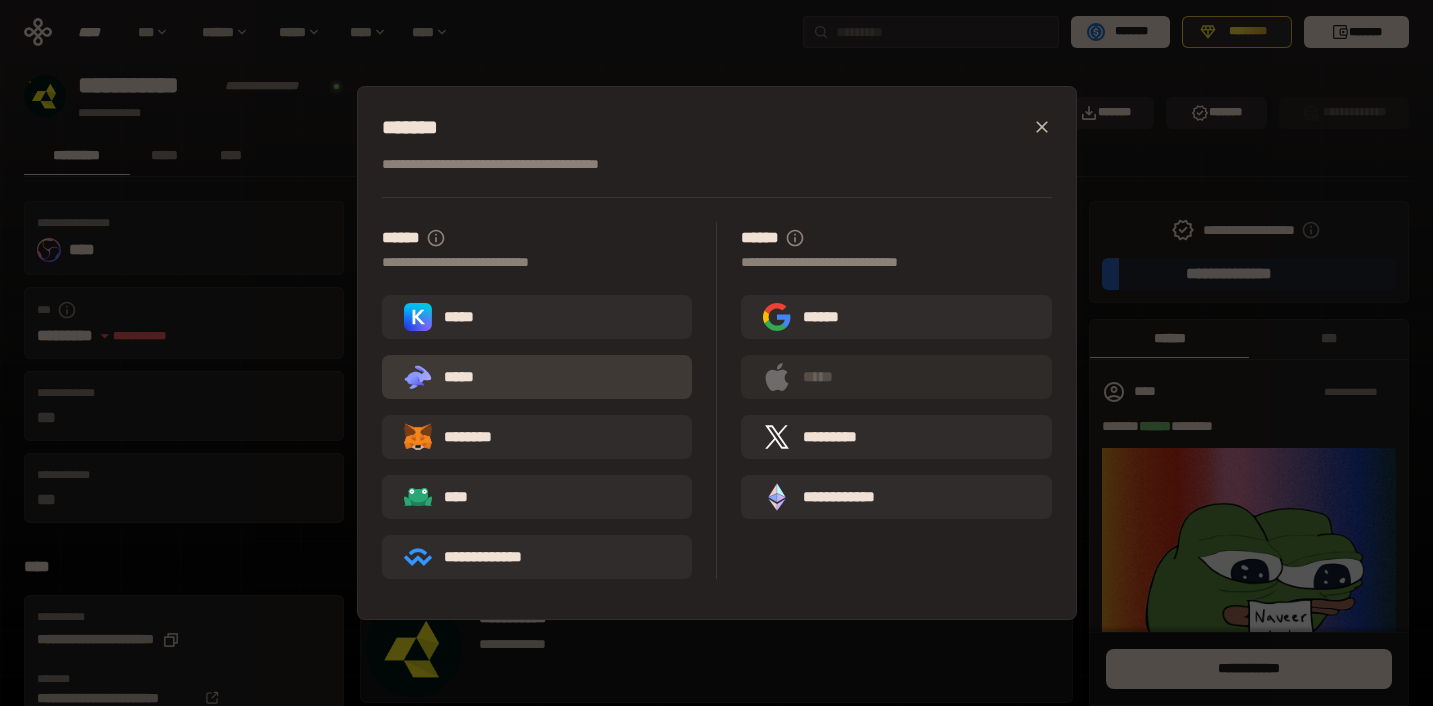 click on ".st0{fill:url(#SVGID_1_);}
.st1{fill-rule:evenodd;clip-rule:evenodd;fill:url(#SVGID_00000161597173617360504640000012432366591255278478_);}
.st2{fill-rule:evenodd;clip-rule:evenodd;fill:url(#SVGID_00000021803777515098205300000017382971856690286485_);}
.st3{fill:url(#SVGID_00000031192219548086493050000012287181694732331425_);}
*****" at bounding box center (537, 377) 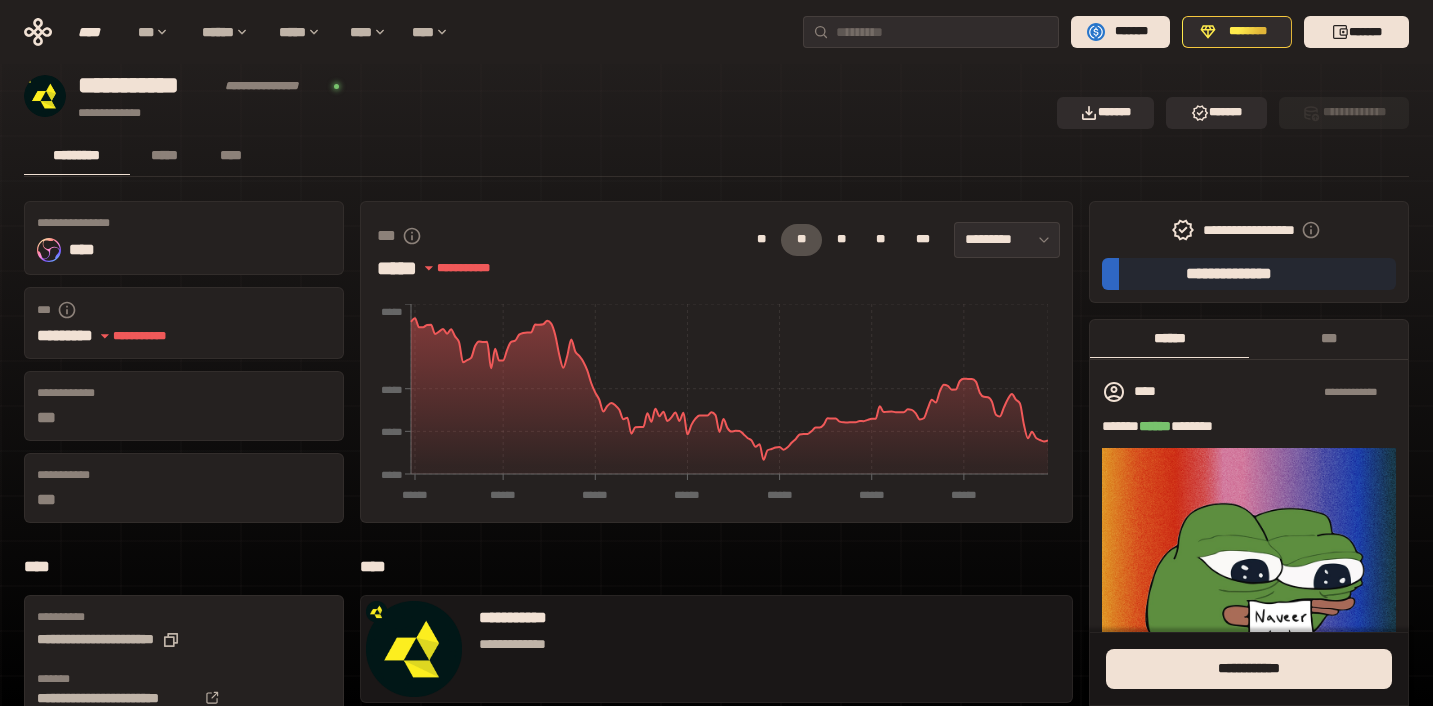 click on "****   ***   ******   *****   ****   ****   ******* ******** *******" at bounding box center [716, 32] 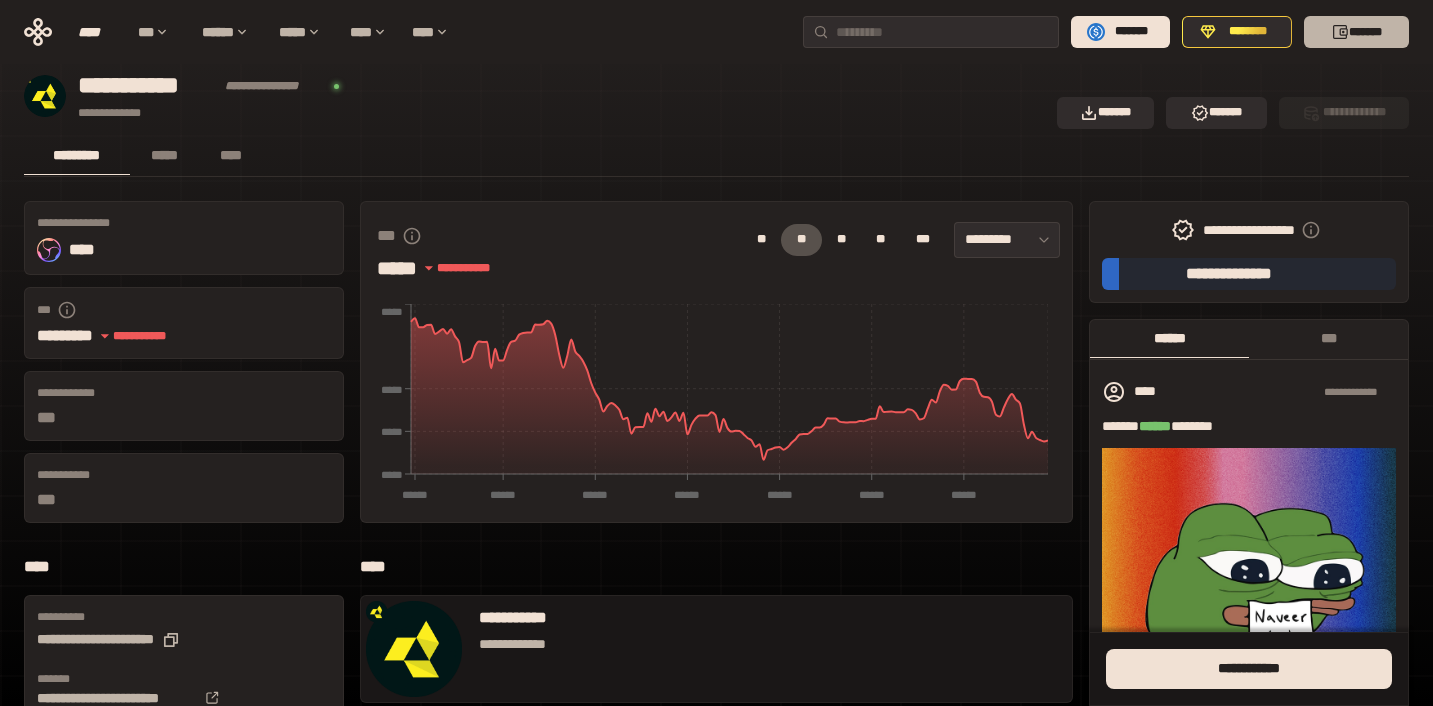 click on "*******" at bounding box center (1356, 32) 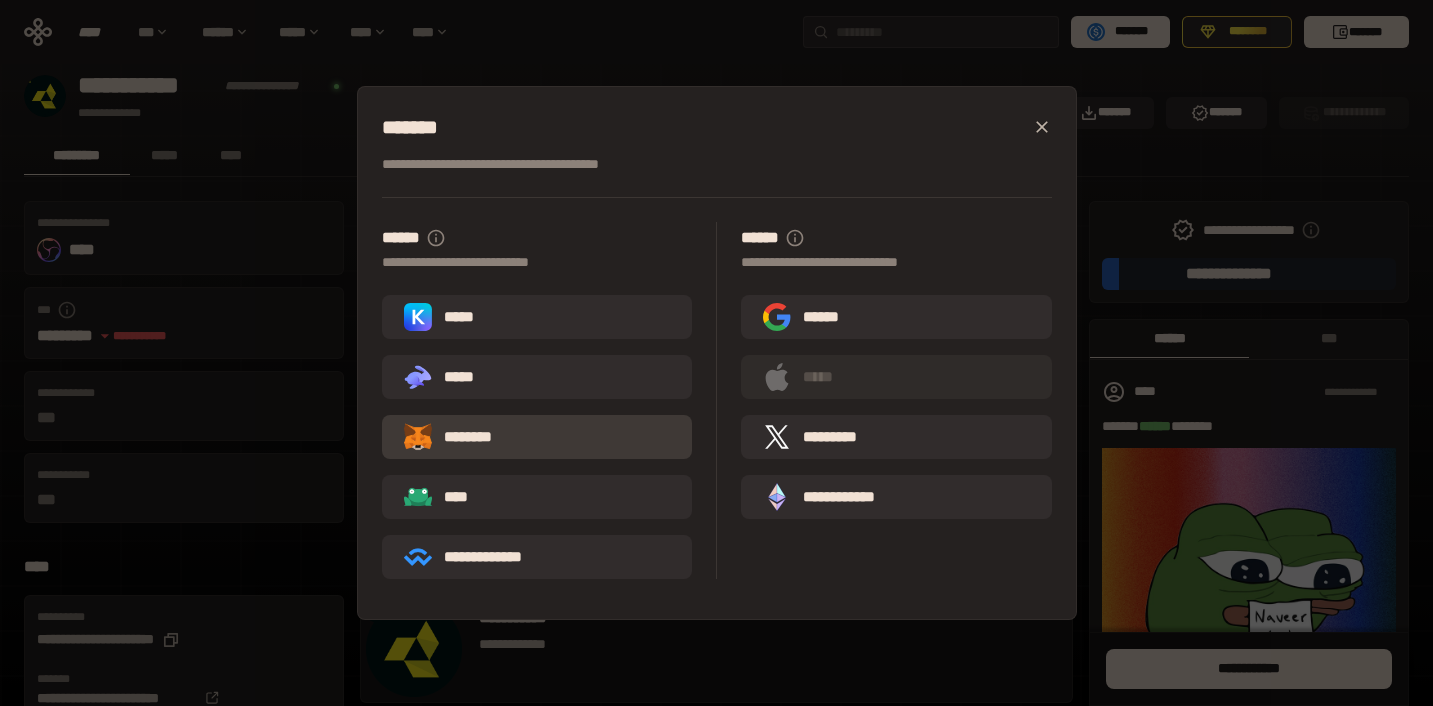 click on "********" at bounding box center [537, 437] 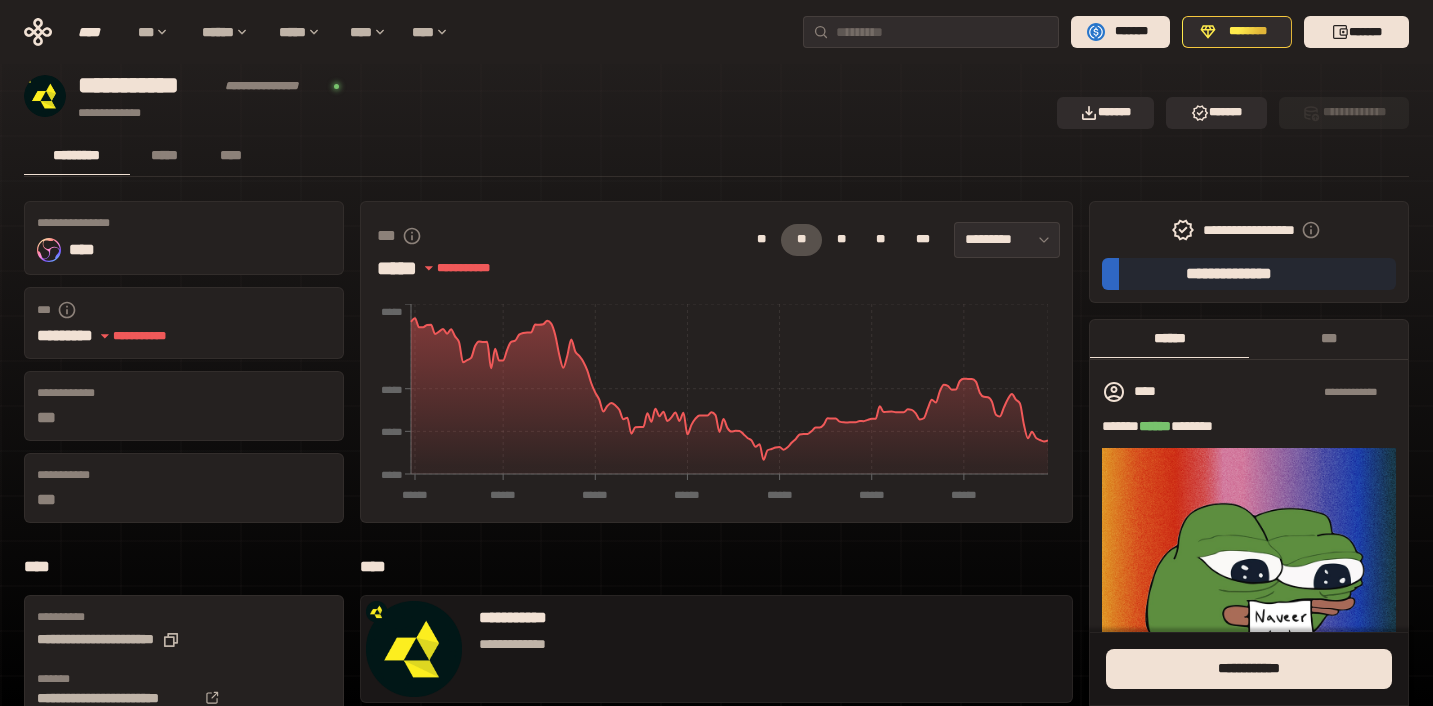 click on "****   ***   ******   *****   ****   ****   ******* ******** *******" at bounding box center [716, 32] 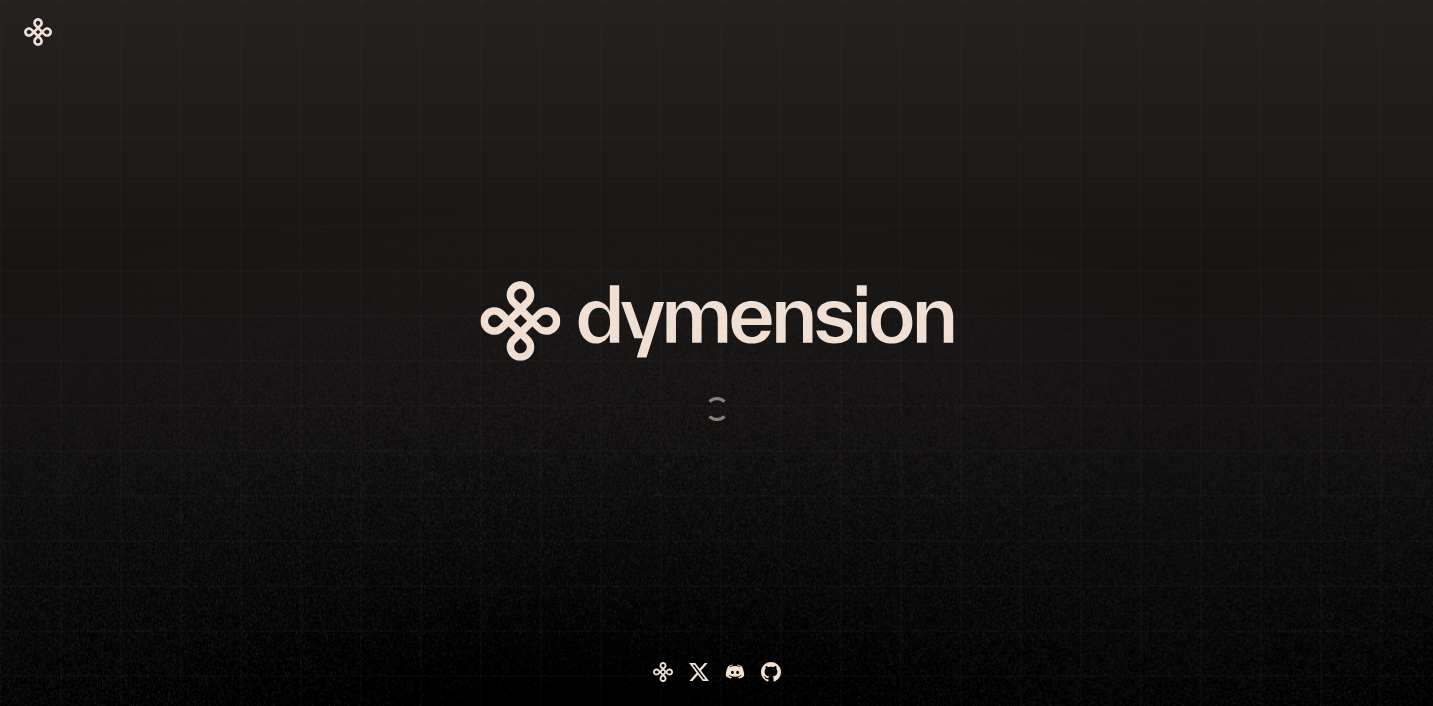 scroll, scrollTop: 0, scrollLeft: 0, axis: both 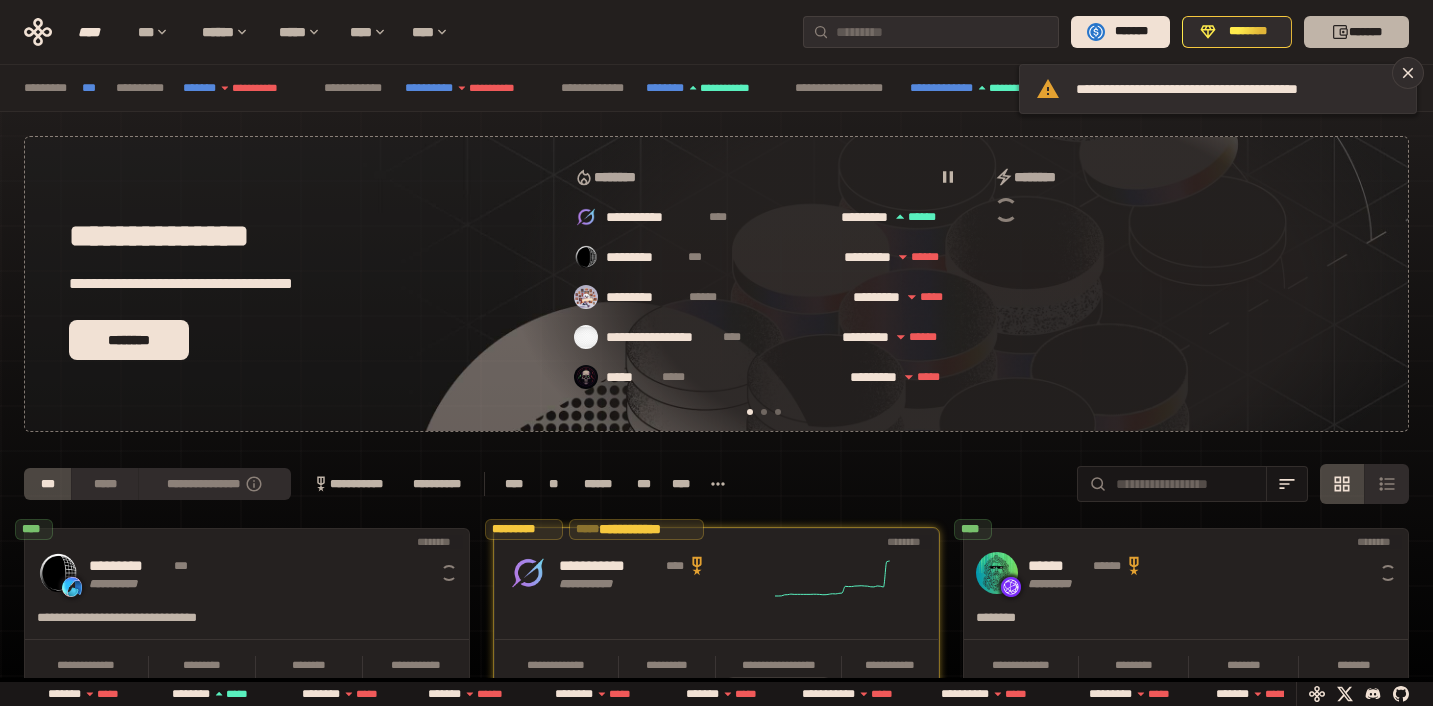 click on "*******" at bounding box center (1356, 32) 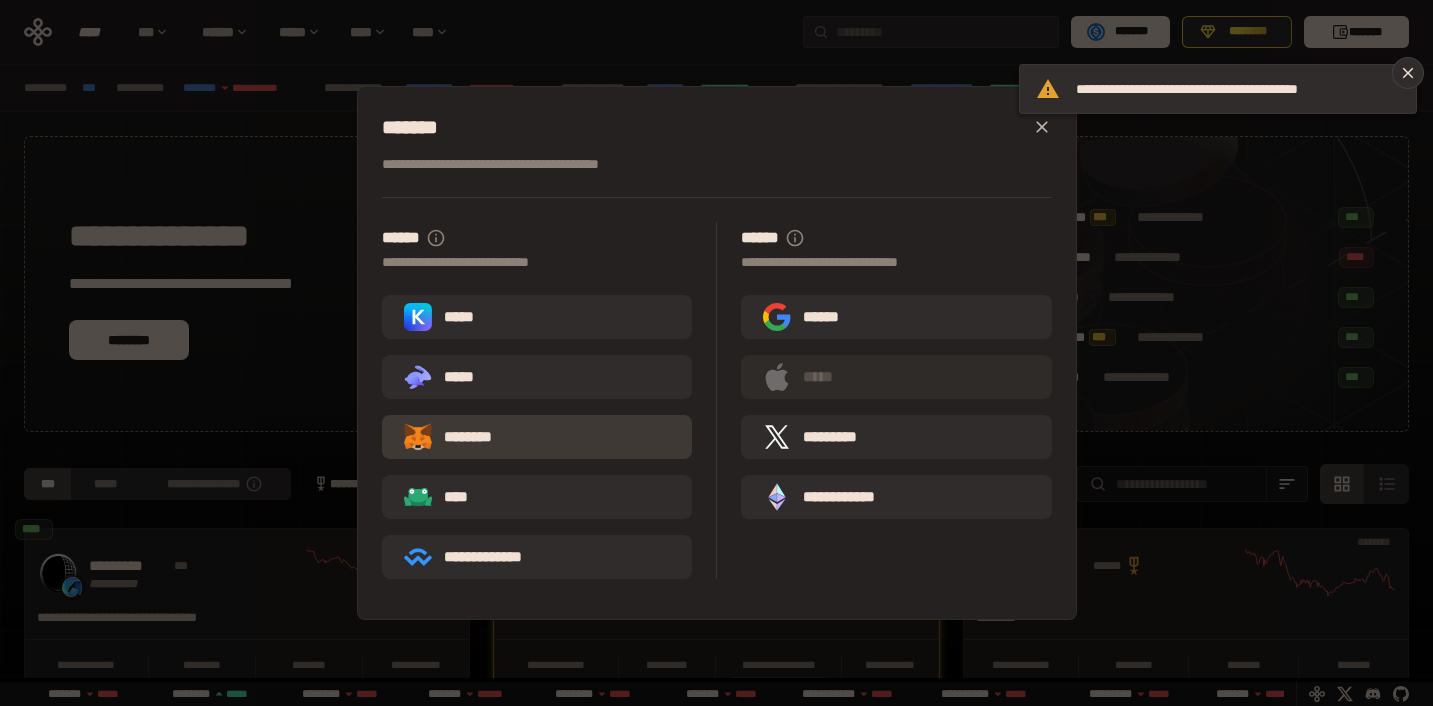 click on "********" at bounding box center (537, 437) 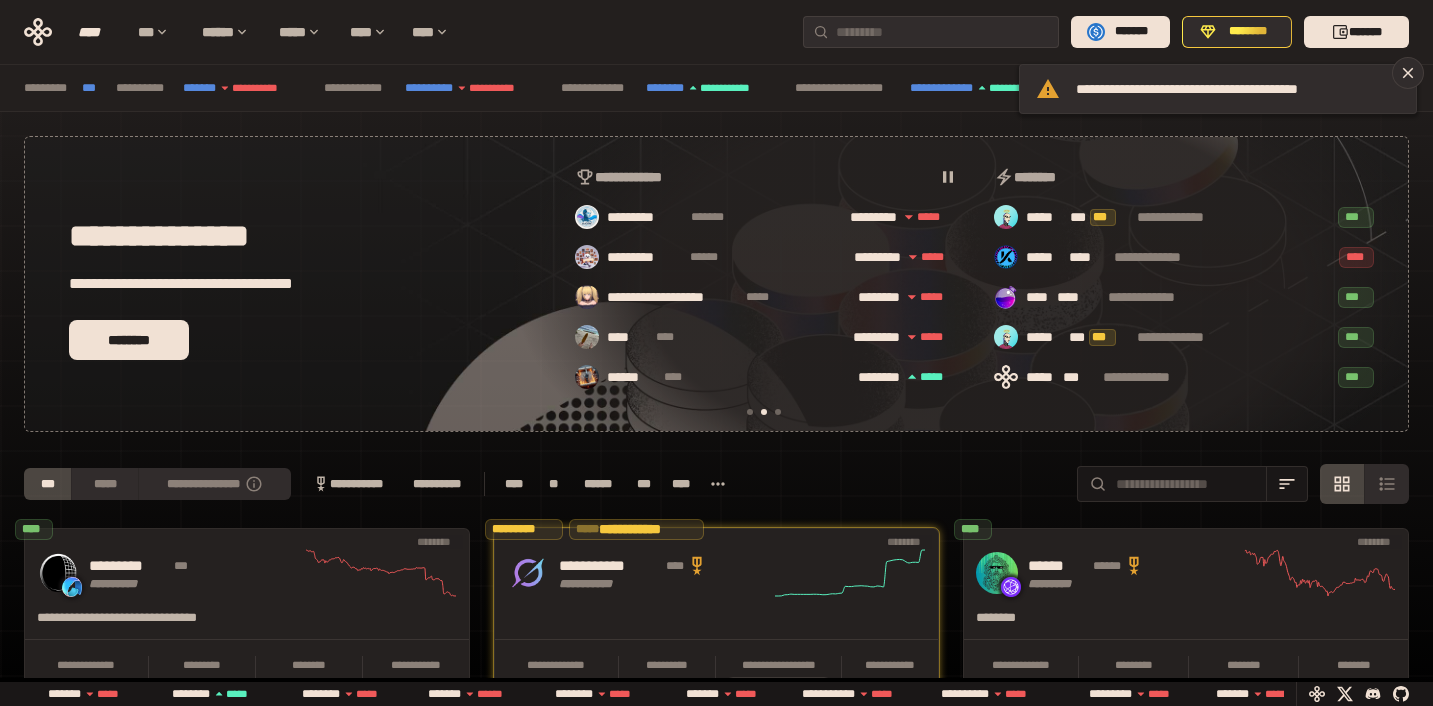 scroll, scrollTop: 0, scrollLeft: 436, axis: horizontal 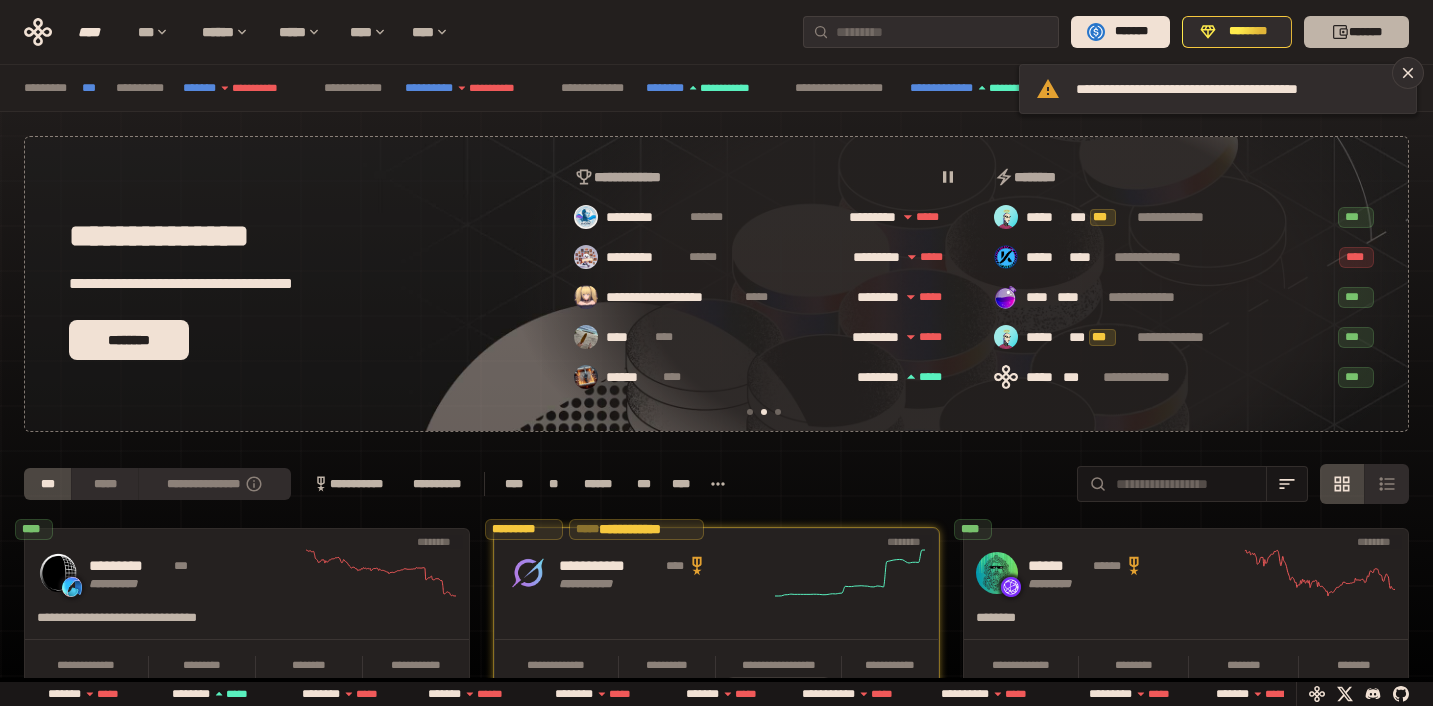 click on "*******" at bounding box center [1356, 32] 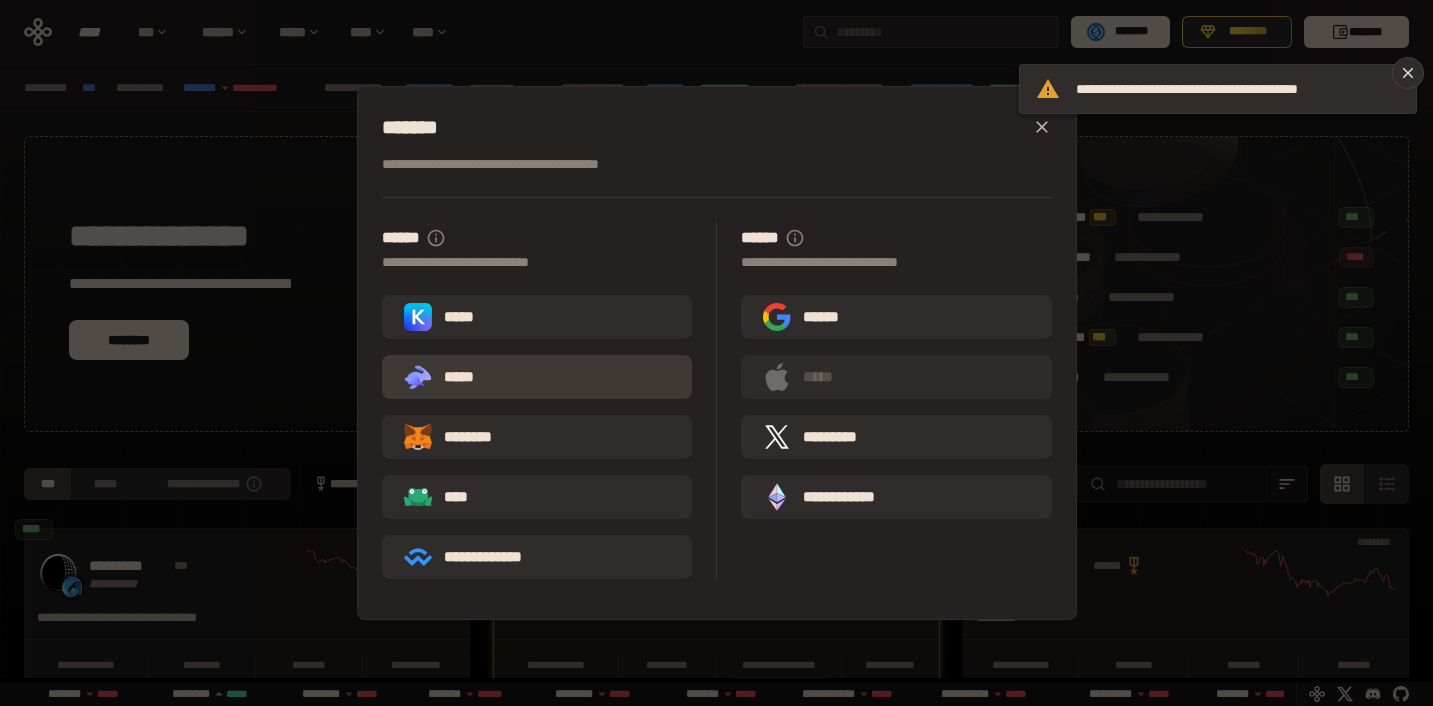 click on ".st0{fill:url(#SVGID_1_);}
.st1{fill-rule:evenodd;clip-rule:evenodd;fill:url(#SVGID_00000161597173617360504640000012432366591255278478_);}
.st2{fill-rule:evenodd;clip-rule:evenodd;fill:url(#SVGID_00000021803777515098205300000017382971856690286485_);}
.st3{fill:url(#SVGID_00000031192219548086493050000012287181694732331425_);}
*****" at bounding box center [537, 377] 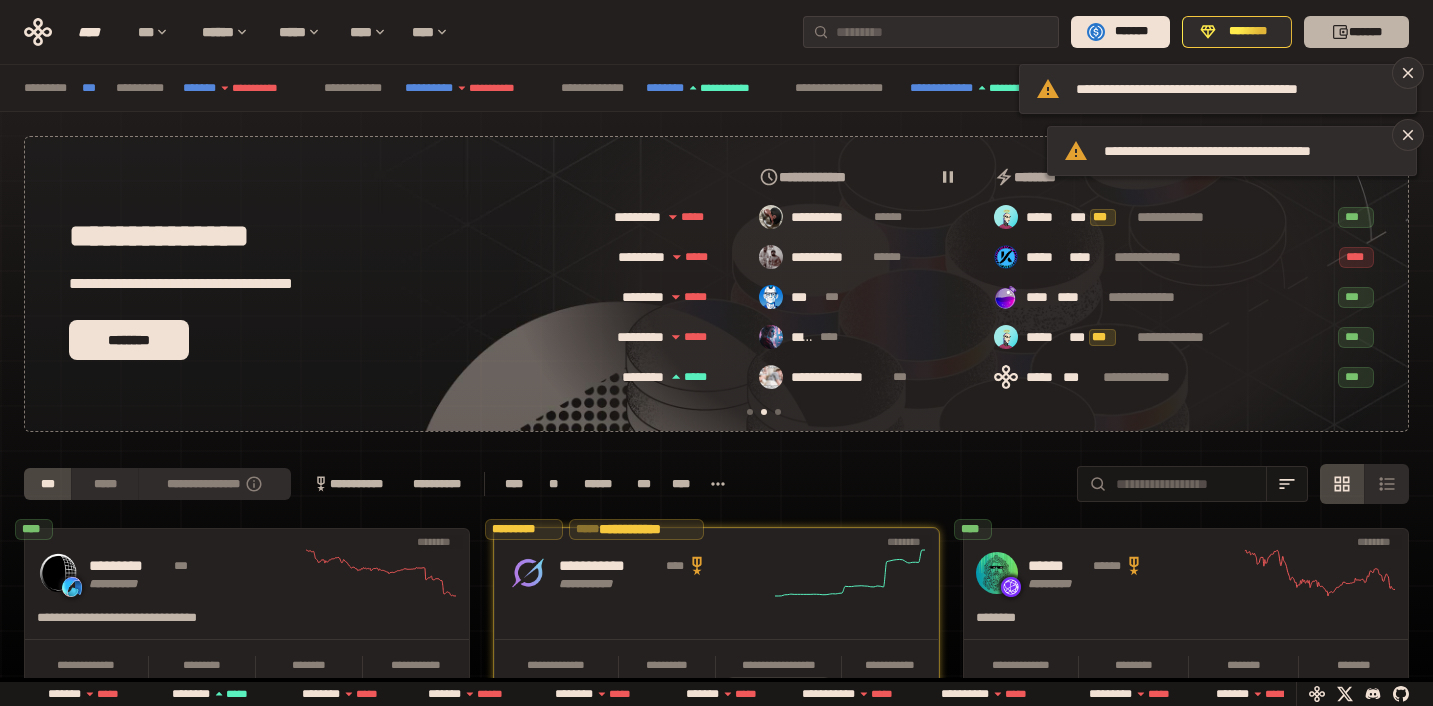 click on "*******" at bounding box center [1356, 32] 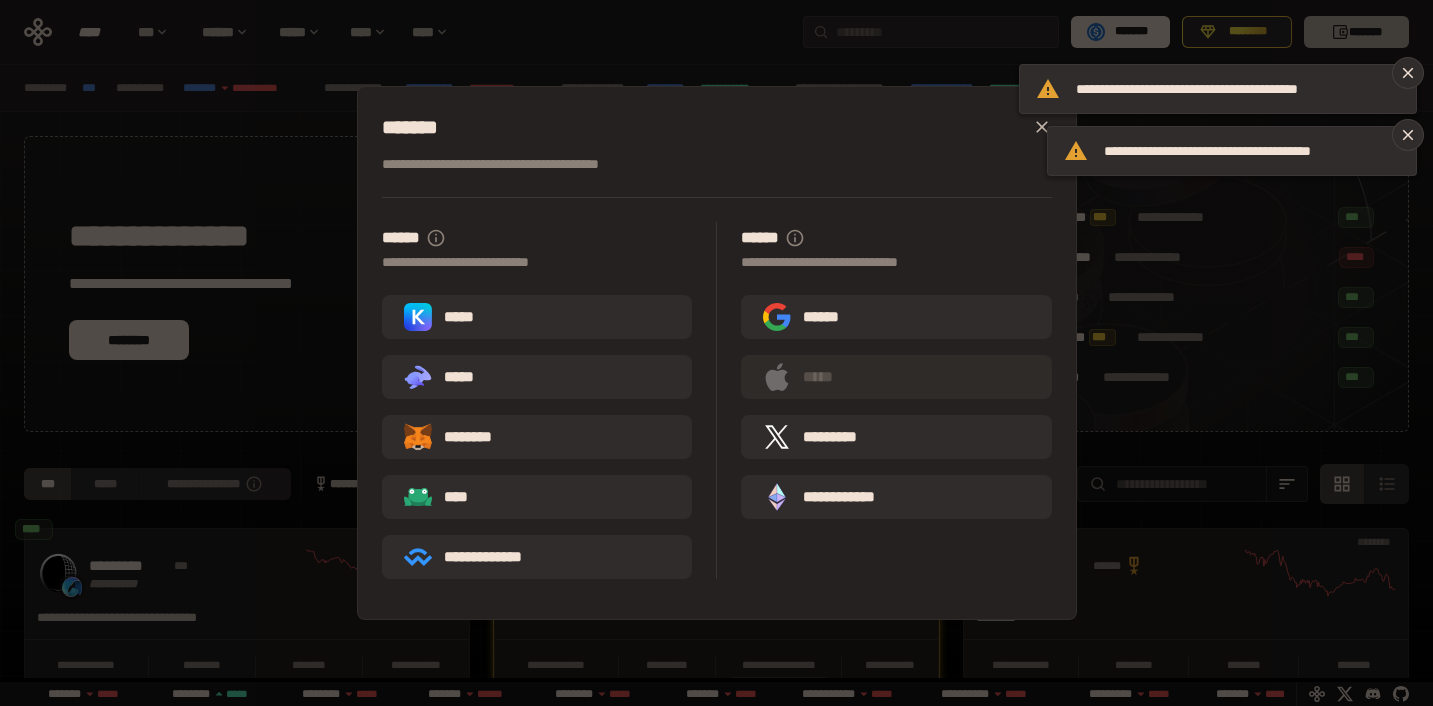 scroll, scrollTop: 0, scrollLeft: 856, axis: horizontal 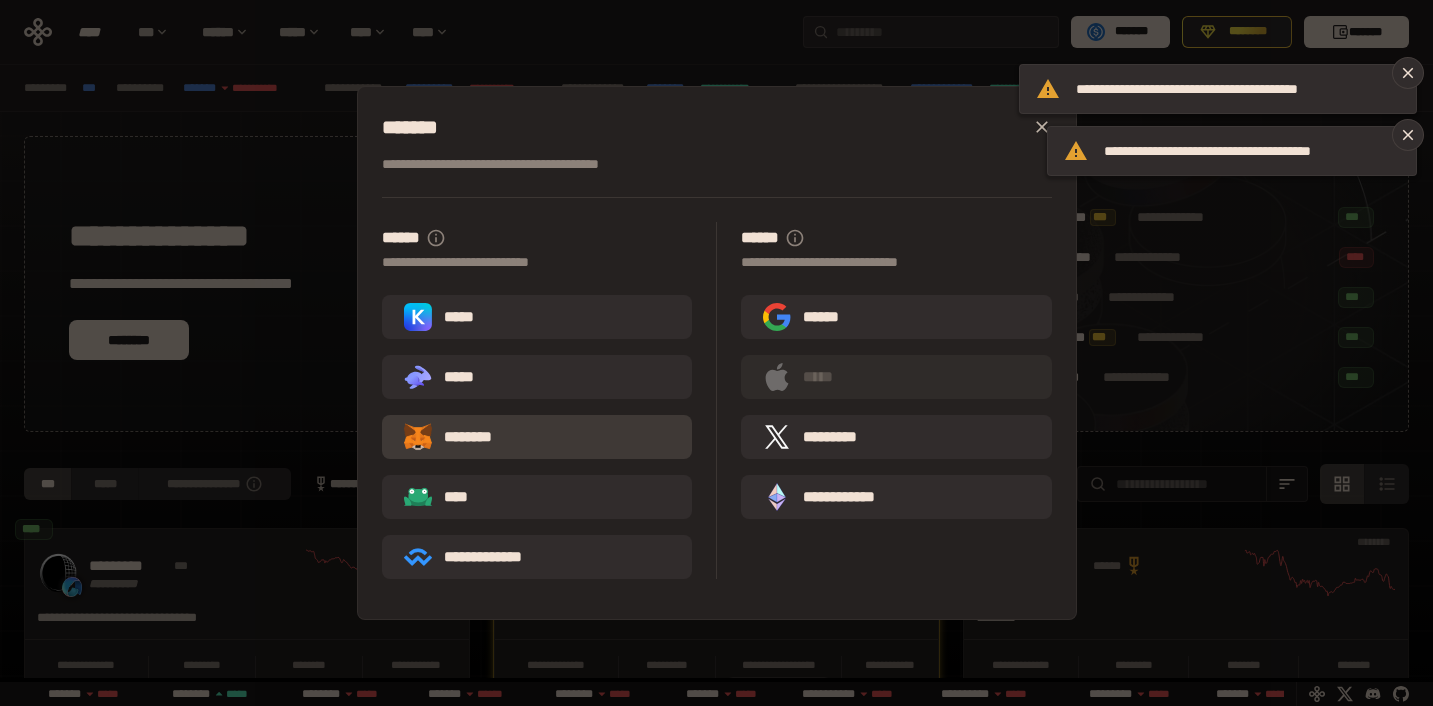 click on "********" at bounding box center [537, 437] 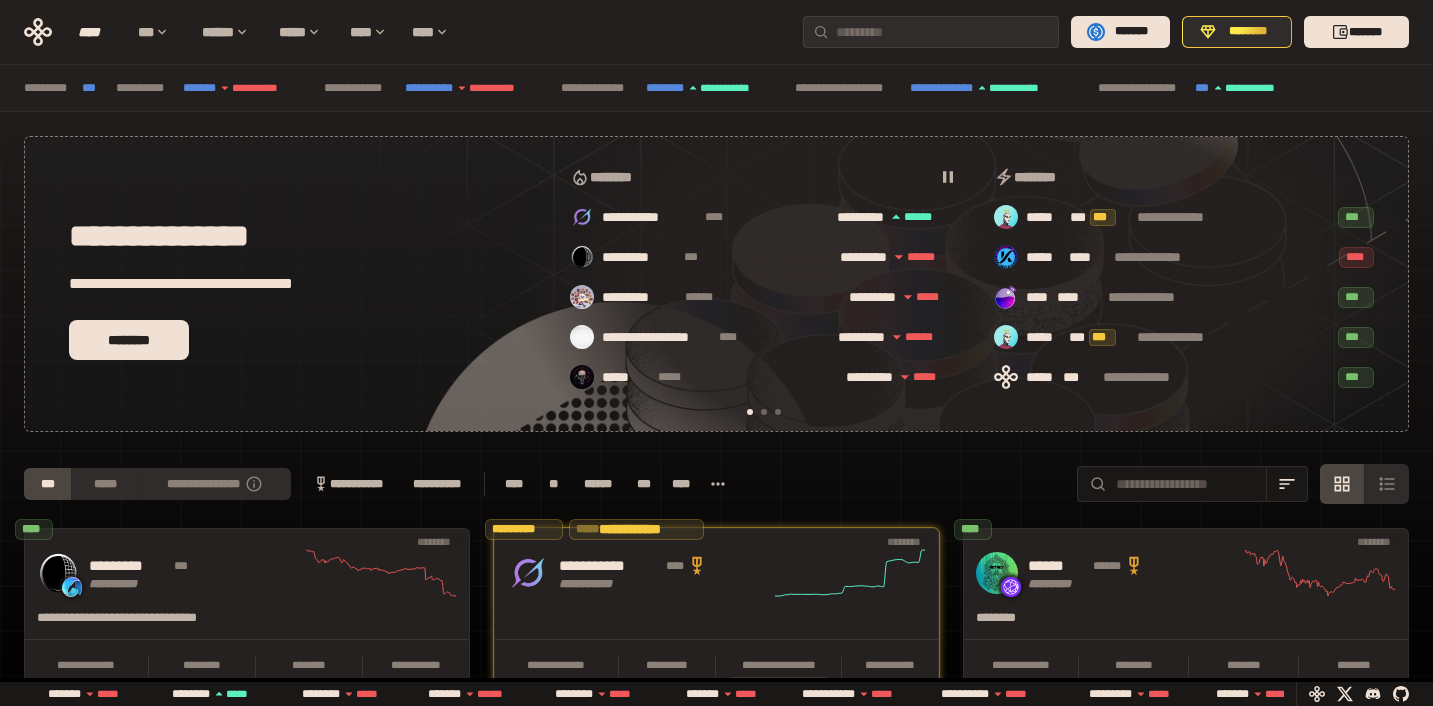 scroll, scrollTop: 0, scrollLeft: 16, axis: horizontal 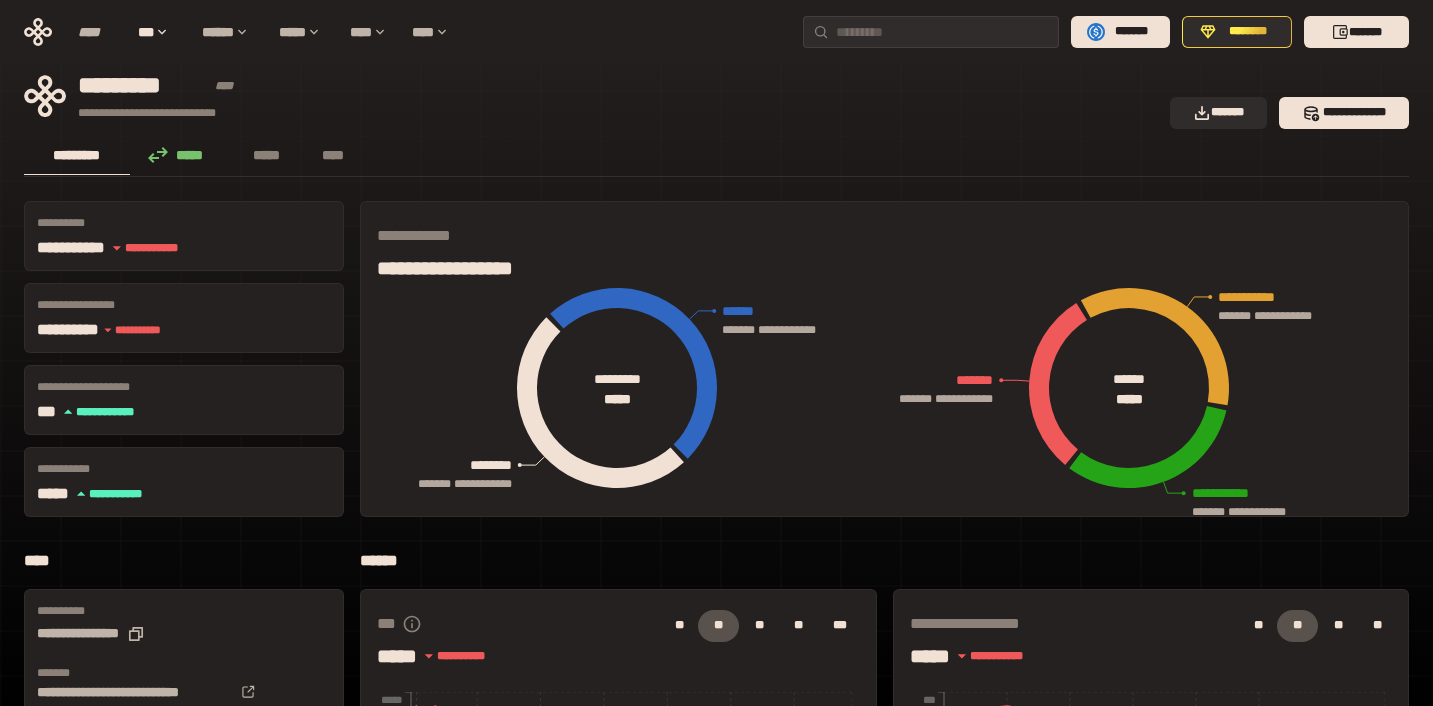 click on "****   ***   ******   *****   ****   ****   ******* ******** *******" at bounding box center [716, 32] 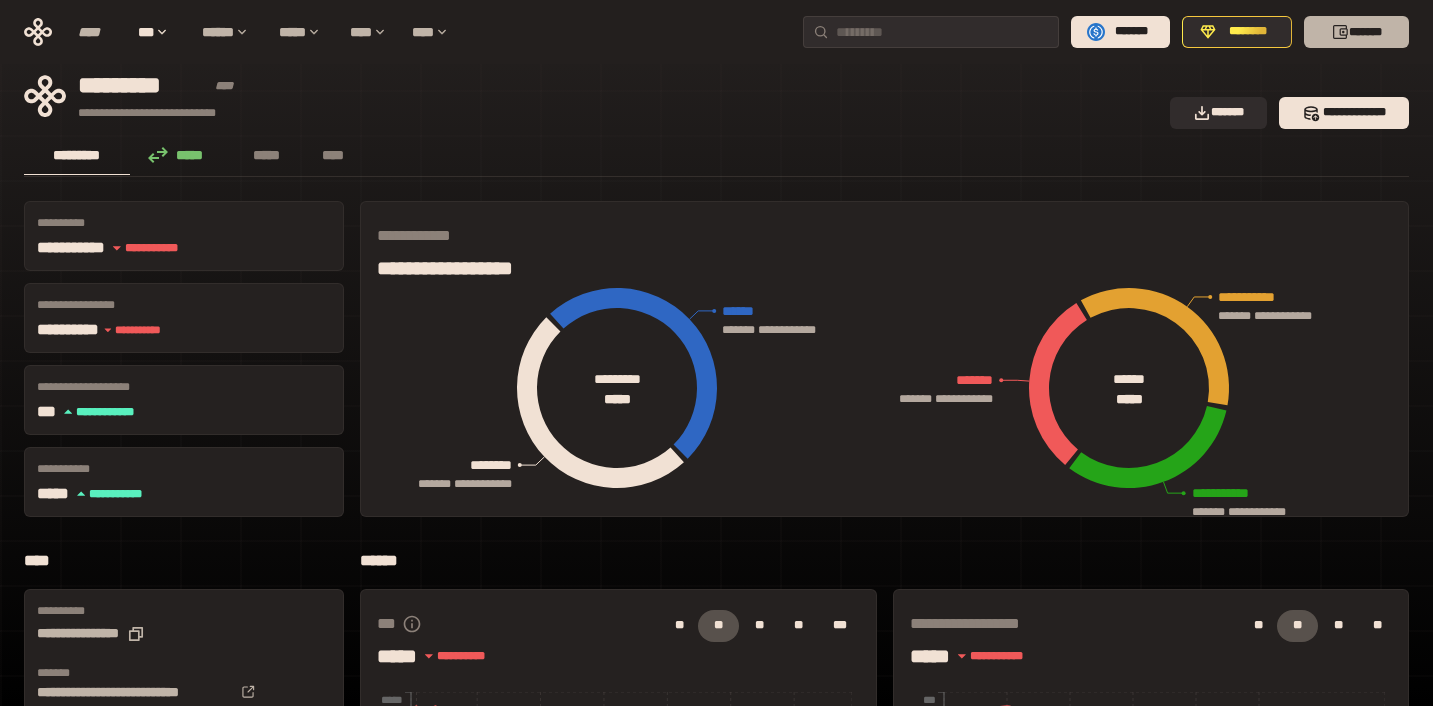 click on "*******" at bounding box center [1356, 32] 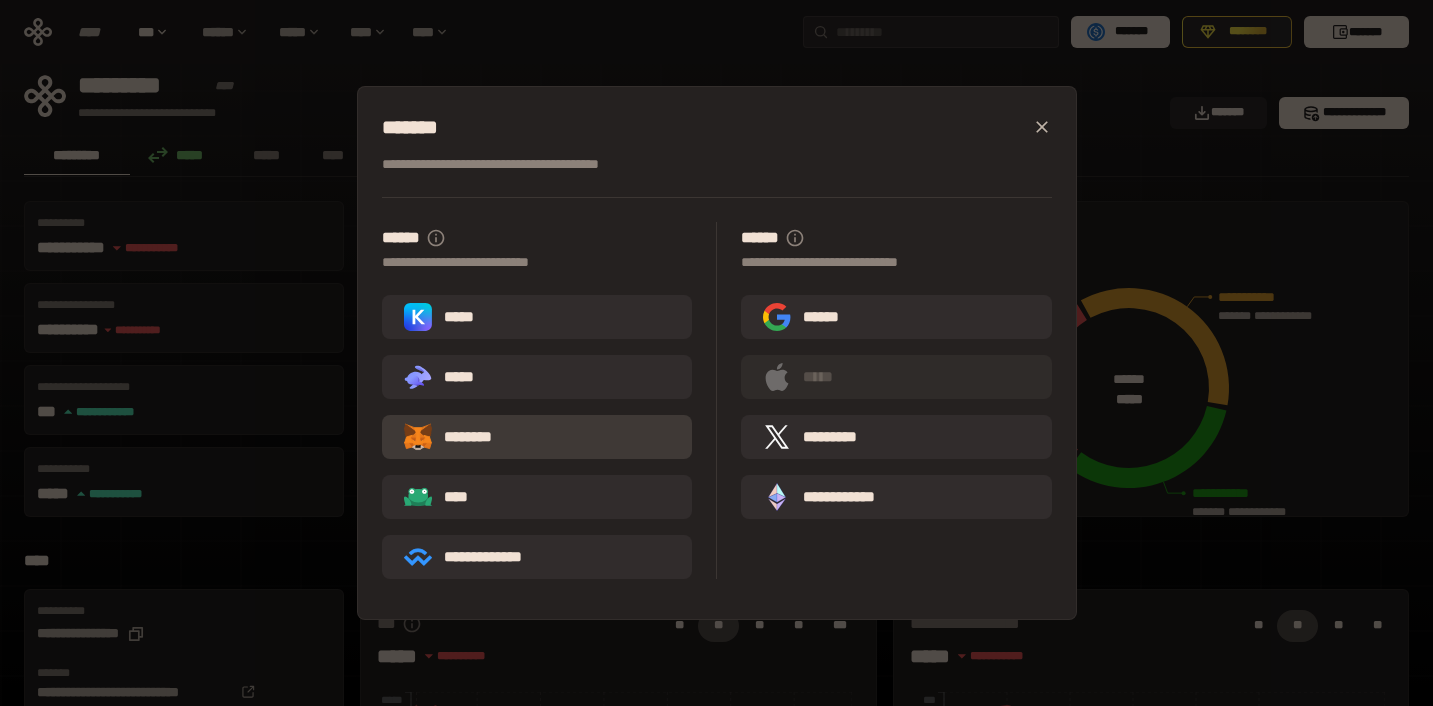 click on "********" at bounding box center [537, 437] 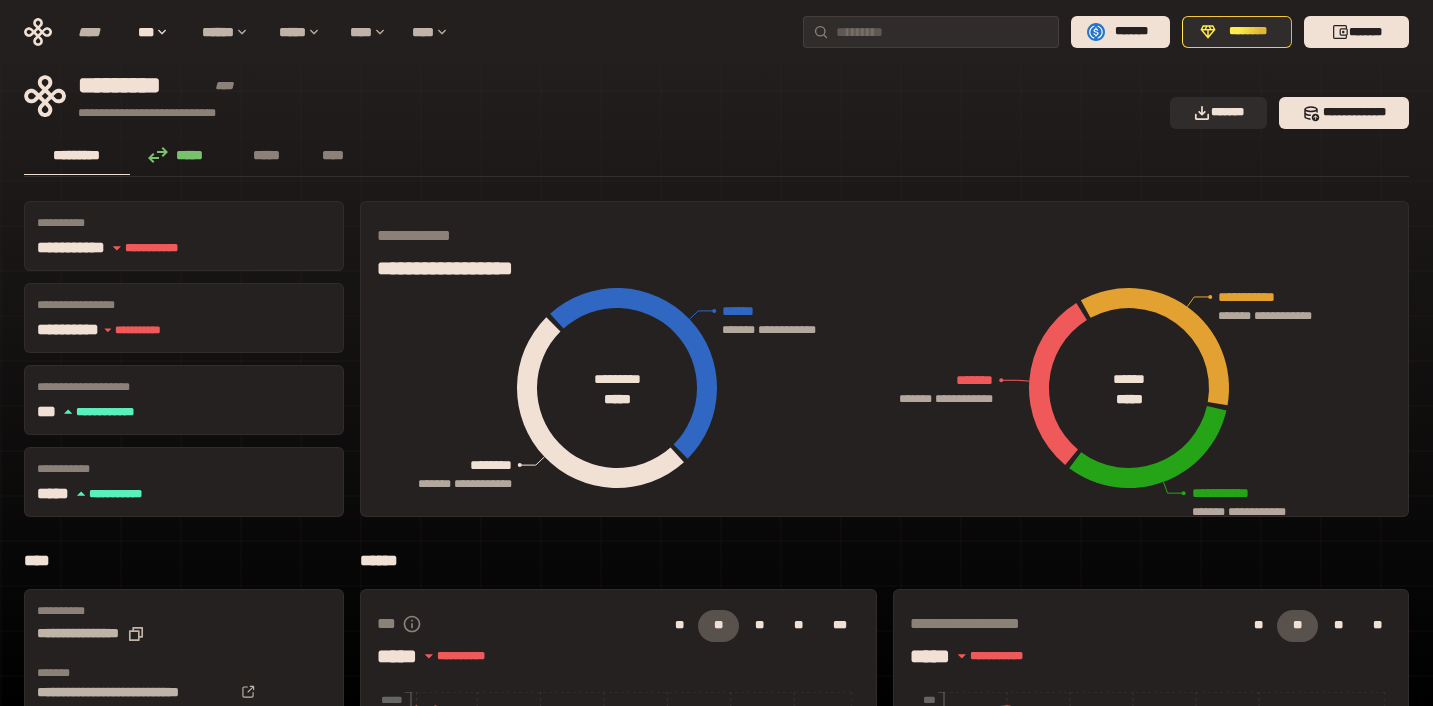 click on "****   ***   ******   *****   ****   ****   ******* ******** *******" at bounding box center (716, 32) 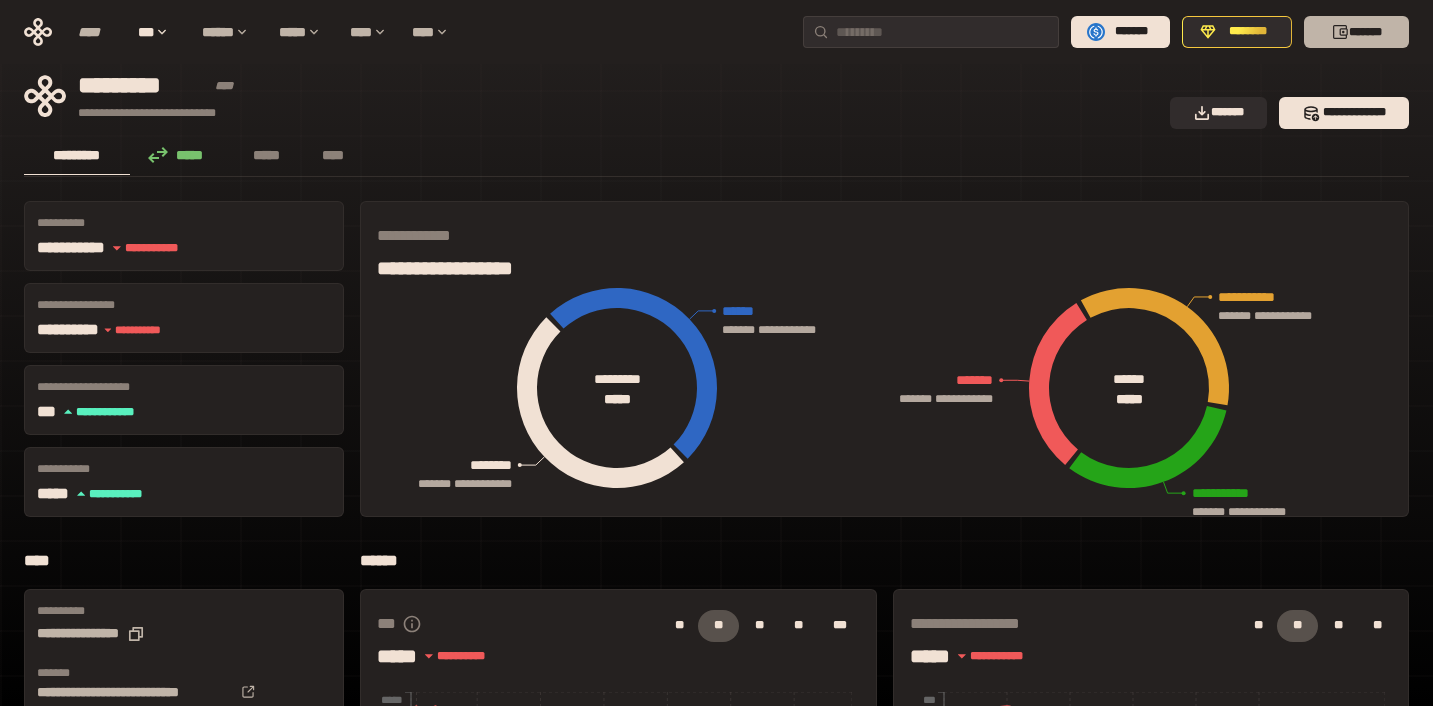 click on "*******" at bounding box center (1356, 32) 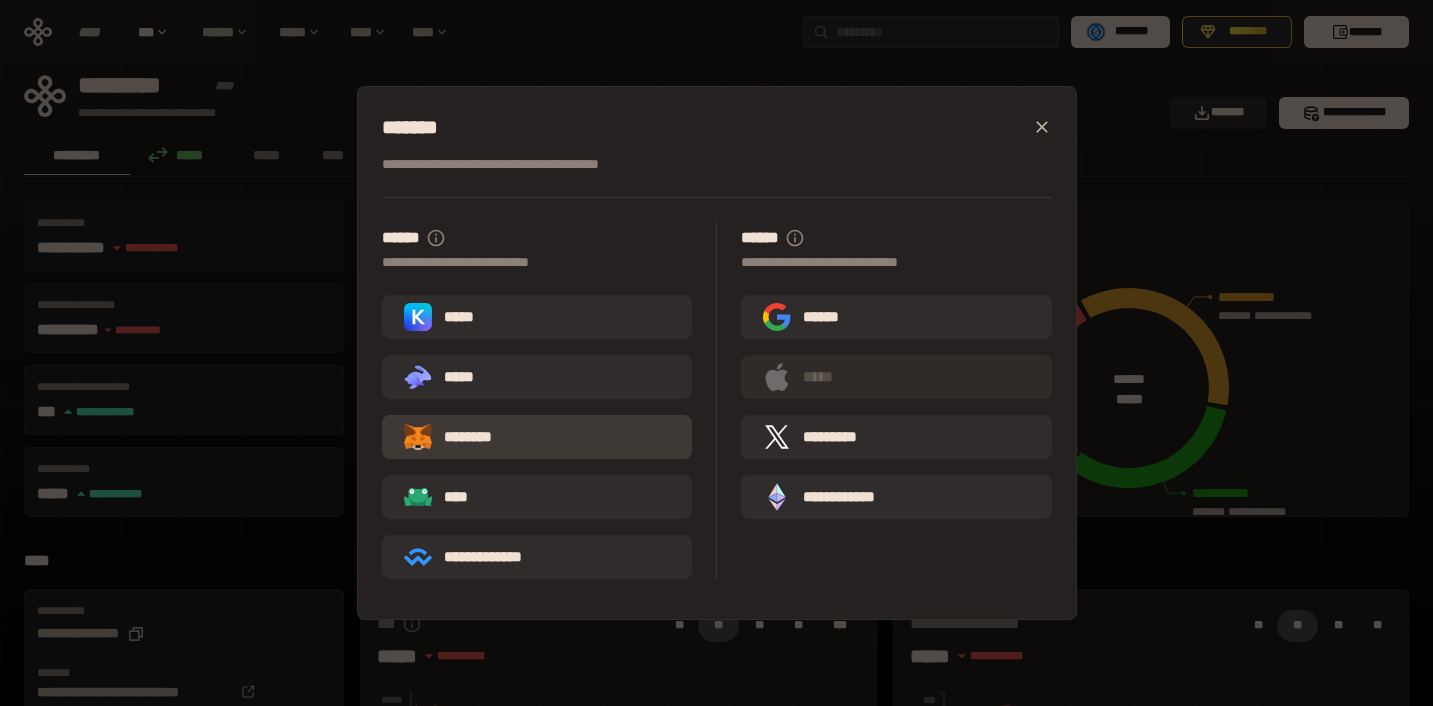 click on "********" at bounding box center (462, 437) 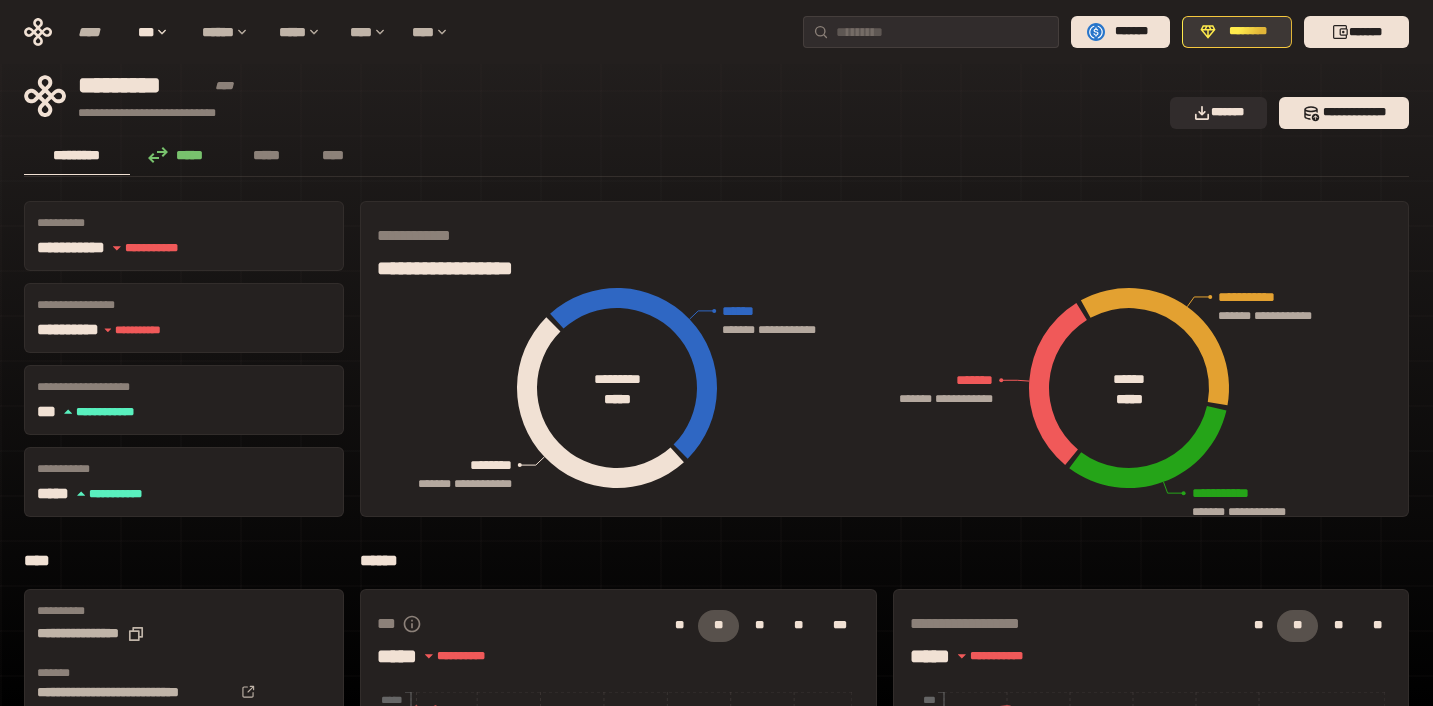 click on "********" at bounding box center [1237, 32] 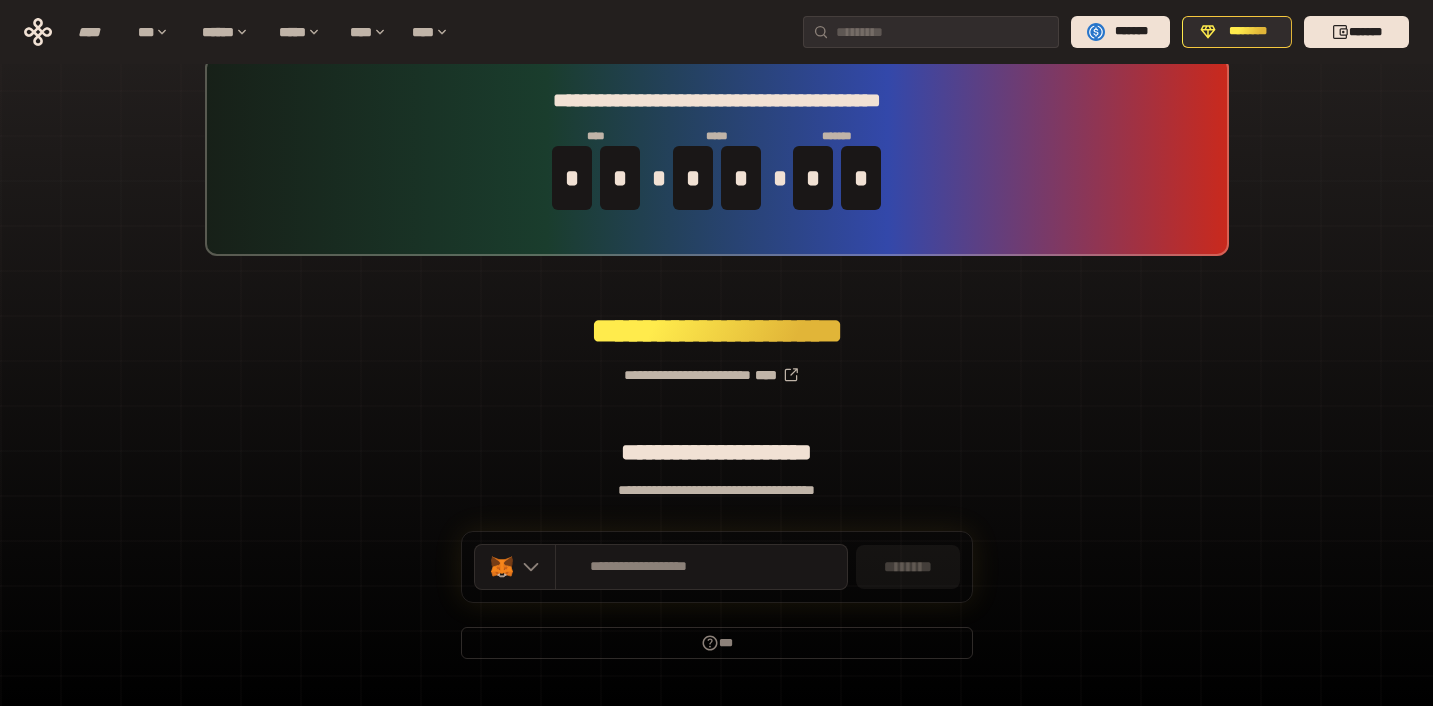 scroll, scrollTop: 77, scrollLeft: 0, axis: vertical 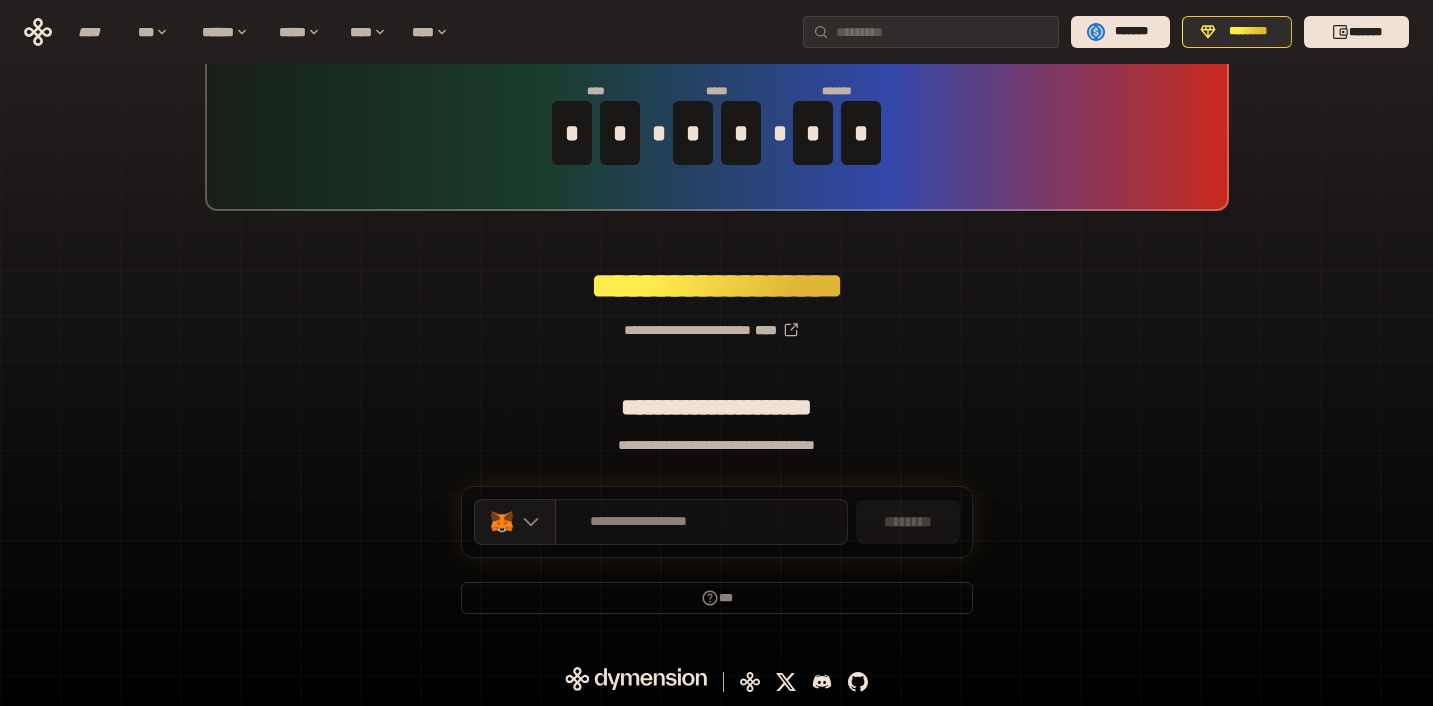 click on "**********" at bounding box center [639, 522] 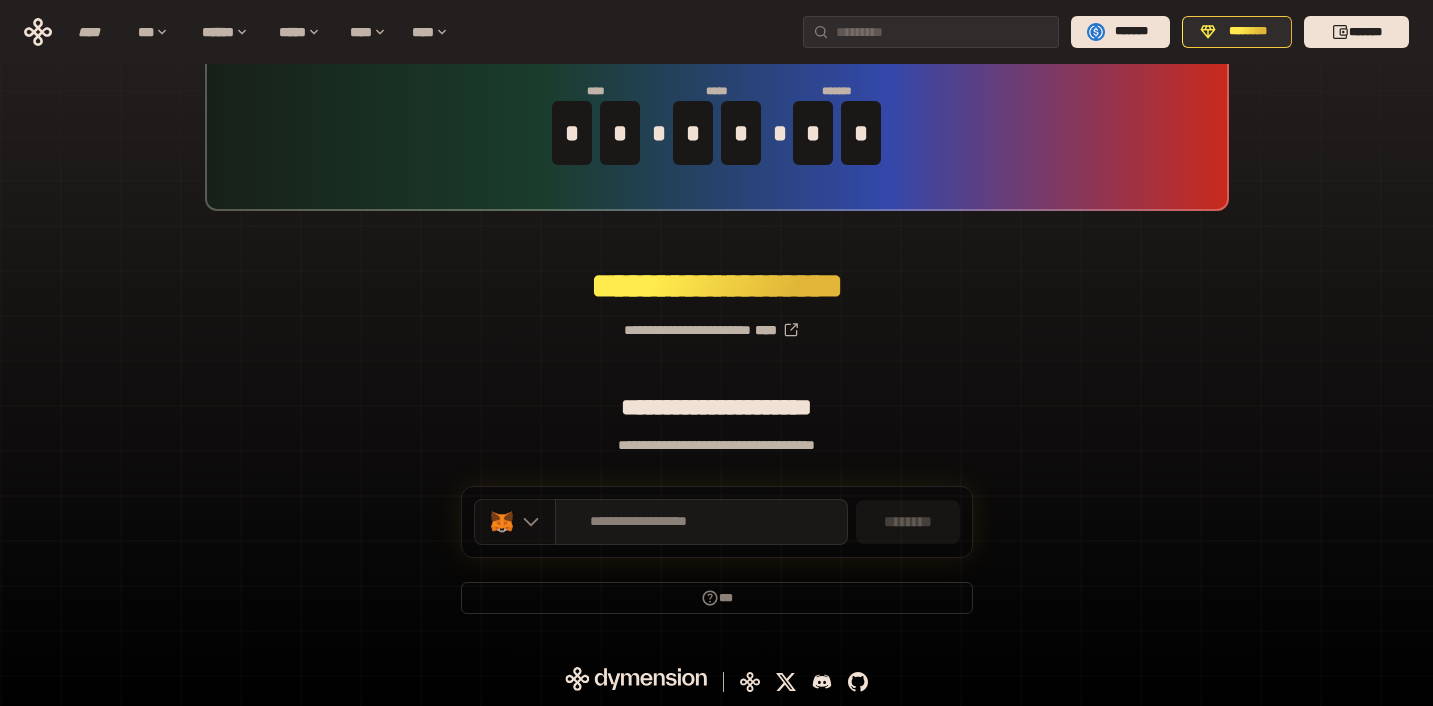 click at bounding box center (515, 522) 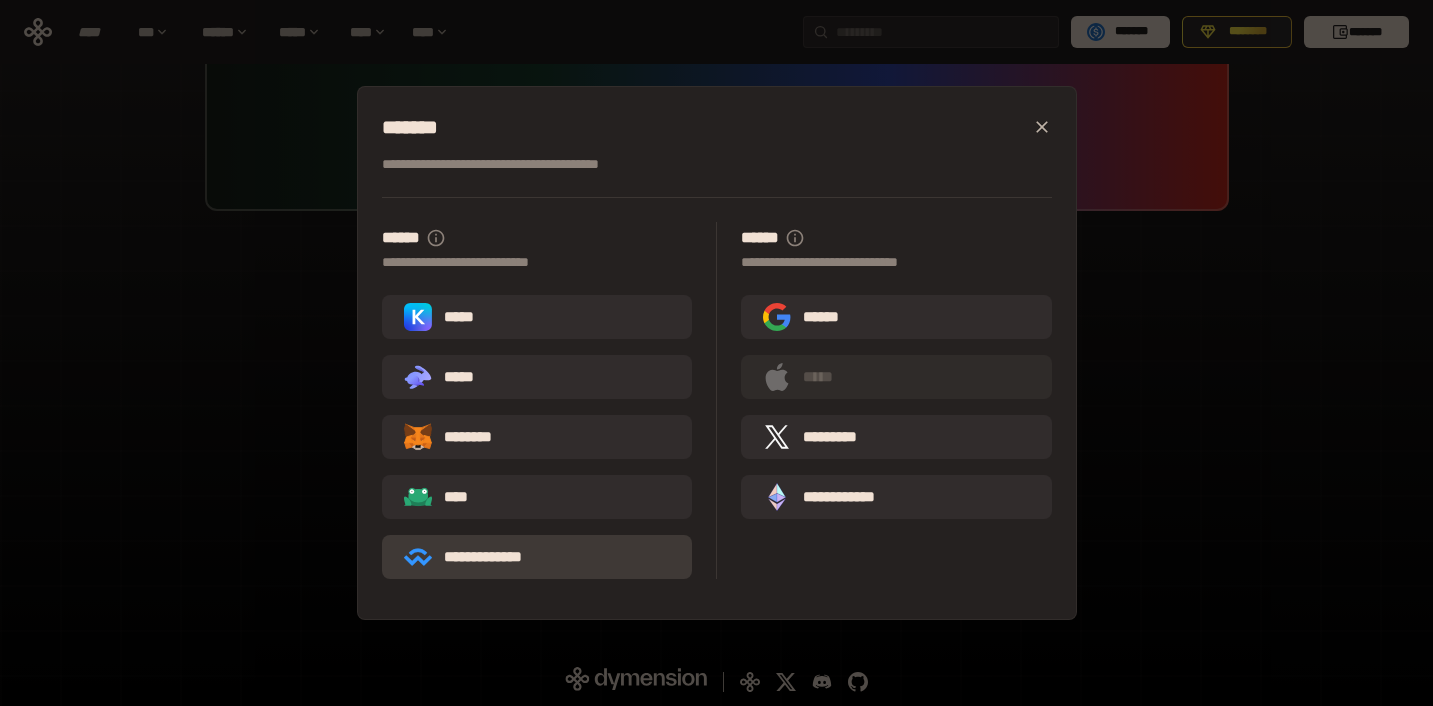 click on "**********" at bounding box center [537, 557] 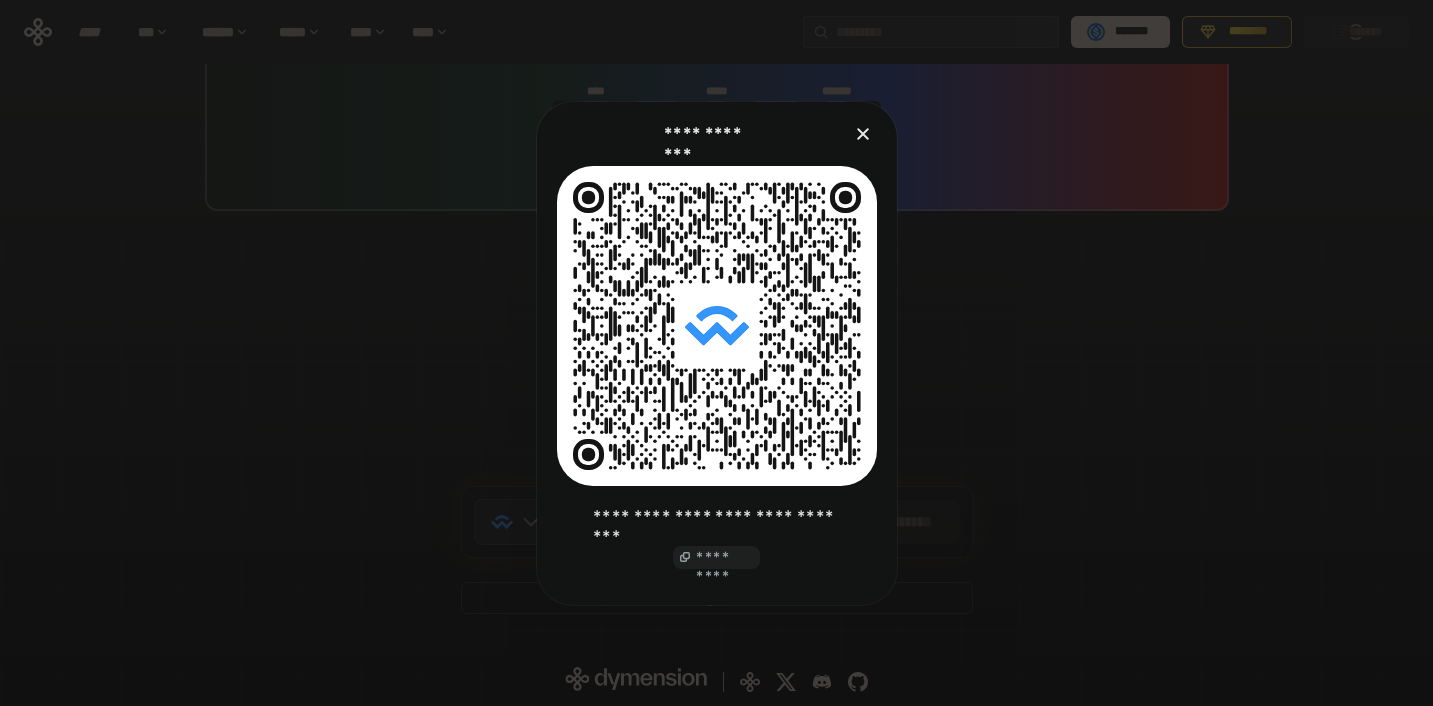 click on "*********" 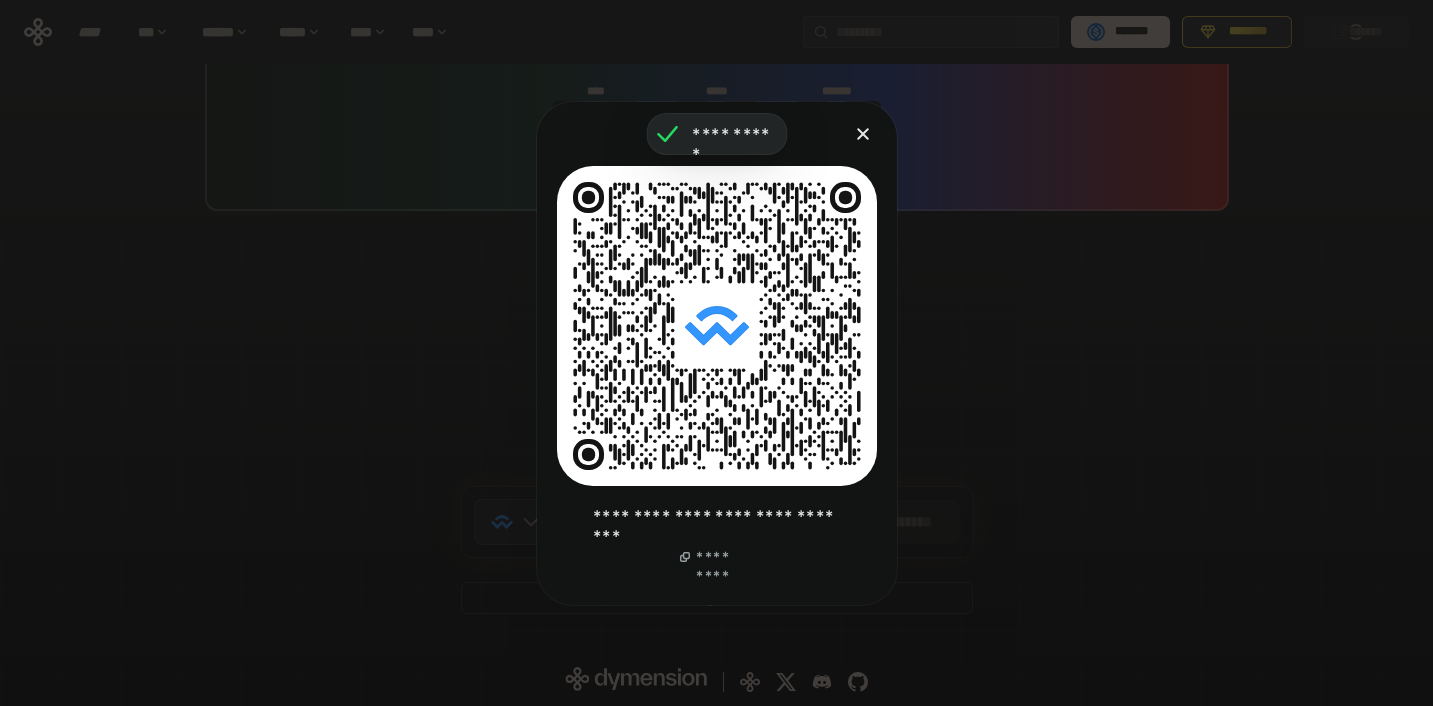 click at bounding box center (716, 353) 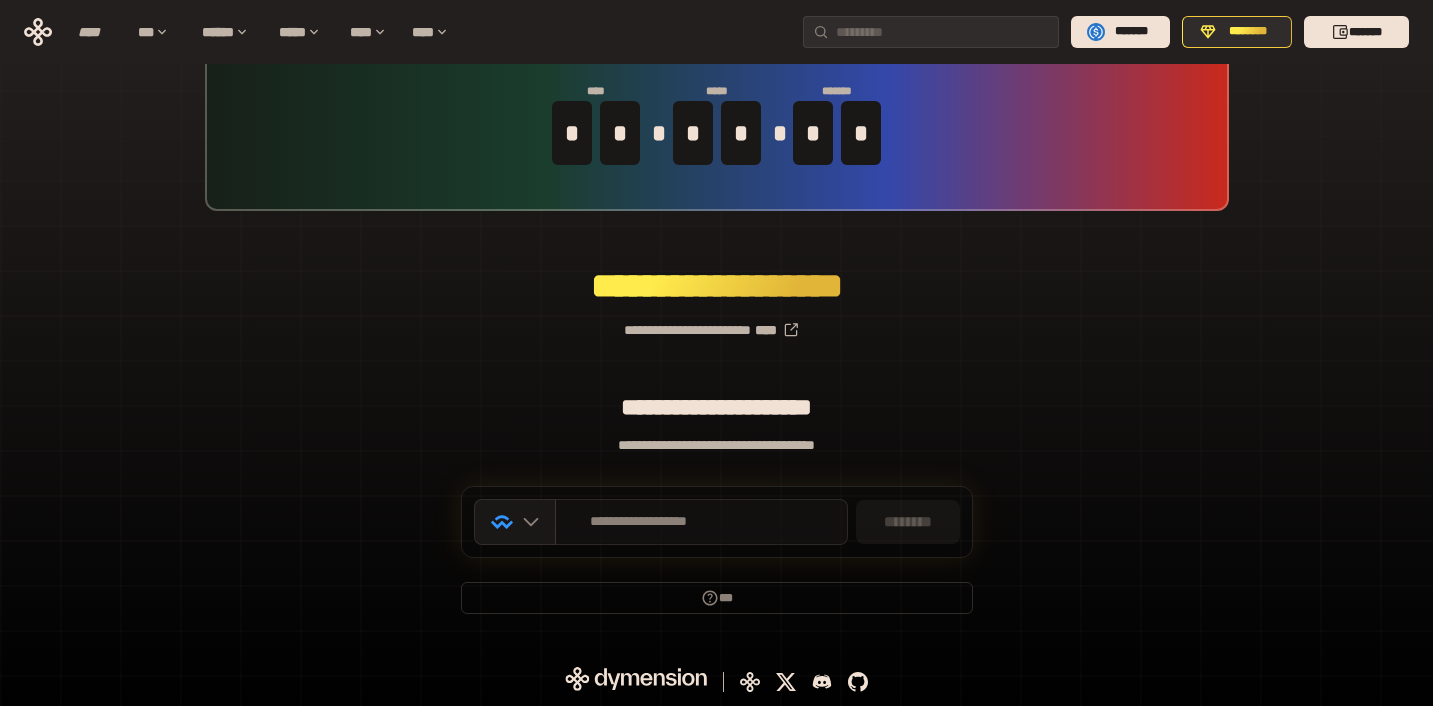 click on "**********" at bounding box center (639, 522) 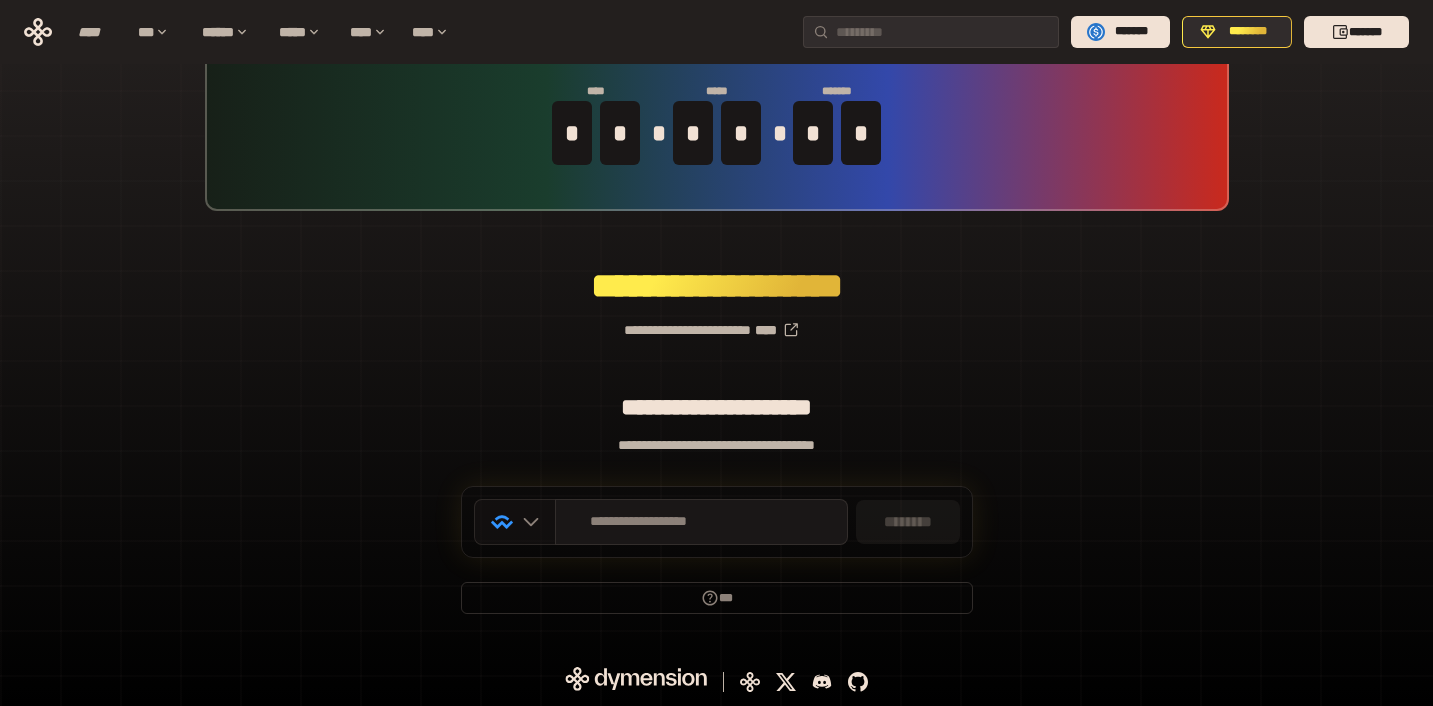 click at bounding box center (515, 522) 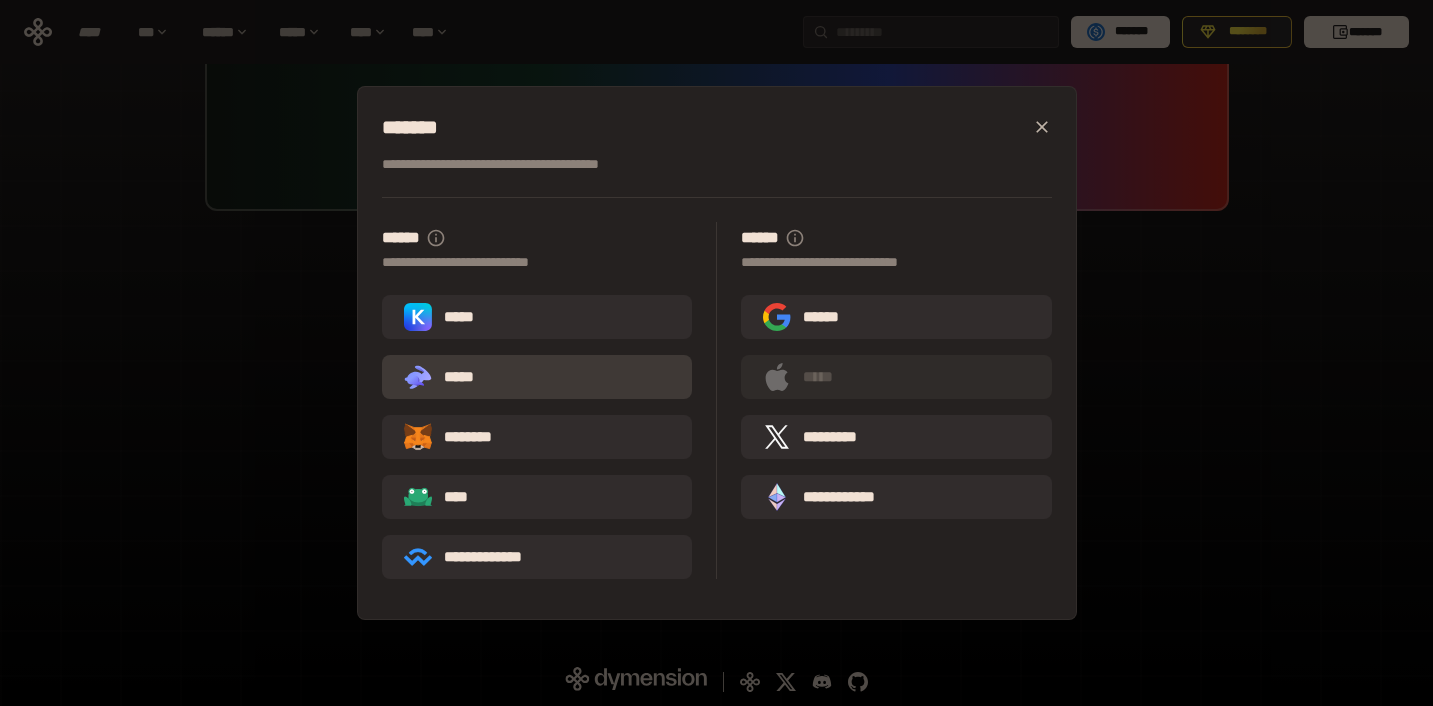 click on ".st0{fill:url(#SVGID_1_);}
.st1{fill-rule:evenodd;clip-rule:evenodd;fill:url(#SVGID_00000161597173617360504640000012432366591255278478_);}
.st2{fill-rule:evenodd;clip-rule:evenodd;fill:url(#SVGID_00000021803777515098205300000017382971856690286485_);}
.st3{fill:url(#SVGID_00000031192219548086493050000012287181694732331425_);}
*****" at bounding box center [537, 377] 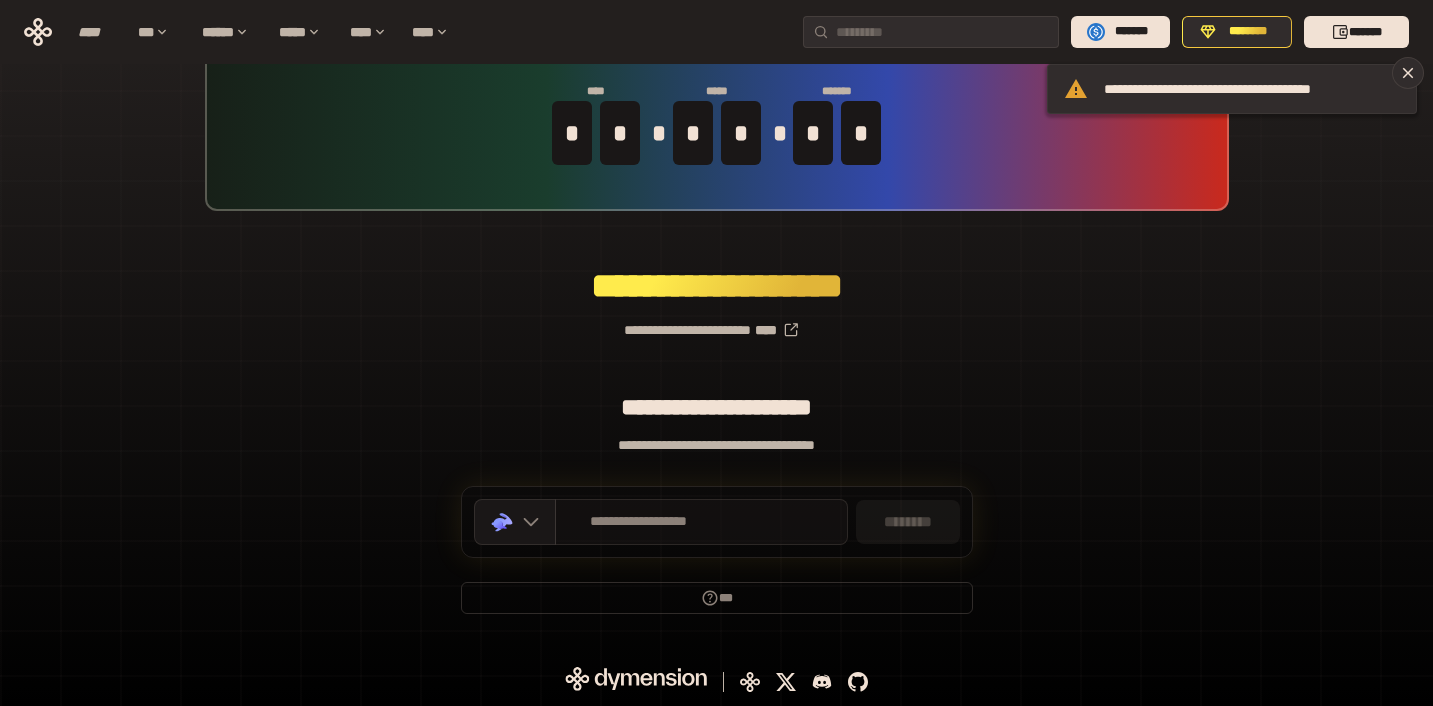 click on "**********" at bounding box center [701, 522] 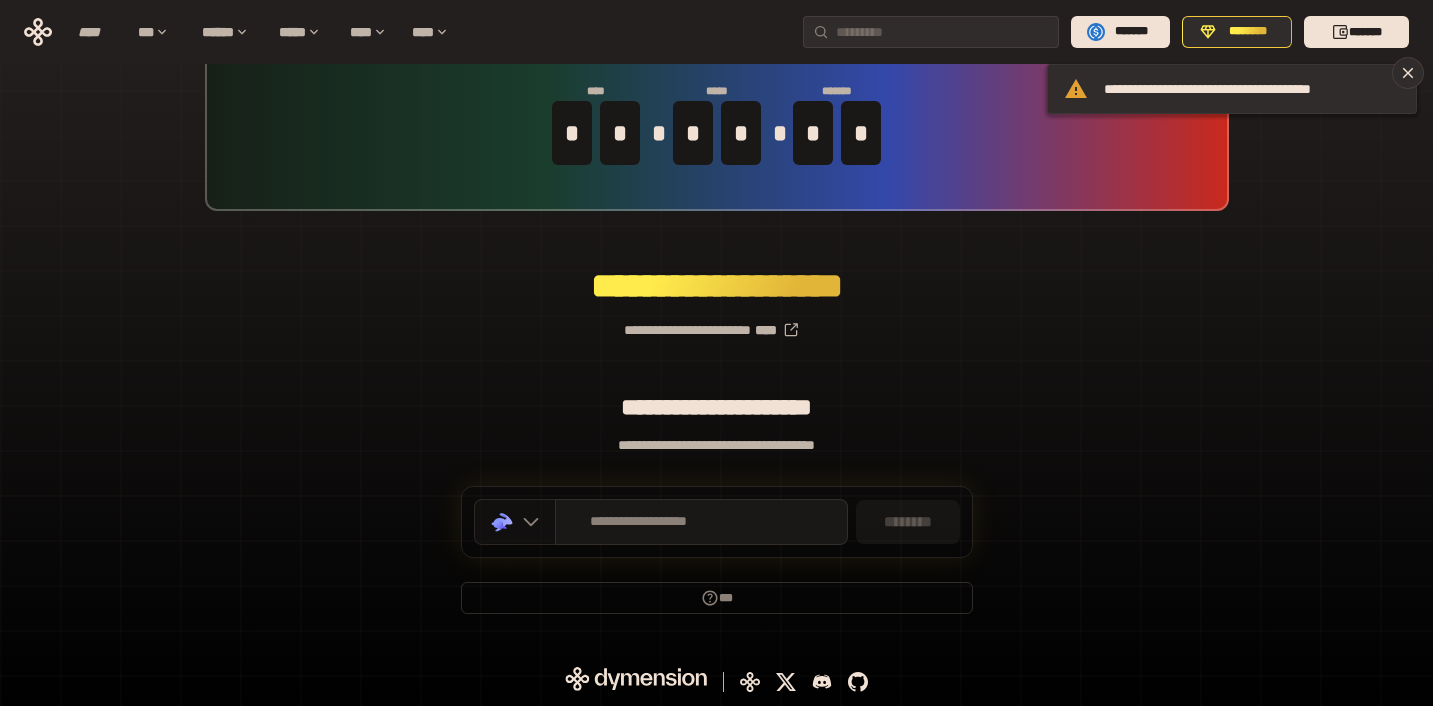 click on ".st0{fill:url(#SVGID_1_);}
.st1{fill-rule:evenodd;clip-rule:evenodd;fill:url(#SVGID_00000161597173617360504640000012432366591255278478_);}
.st2{fill-rule:evenodd;clip-rule:evenodd;fill:url(#SVGID_00000021803777515098205300000017382971856690286485_);}
.st3{fill:url(#SVGID_00000031192219548086493050000012287181694732331425_);}" at bounding box center (515, 522) 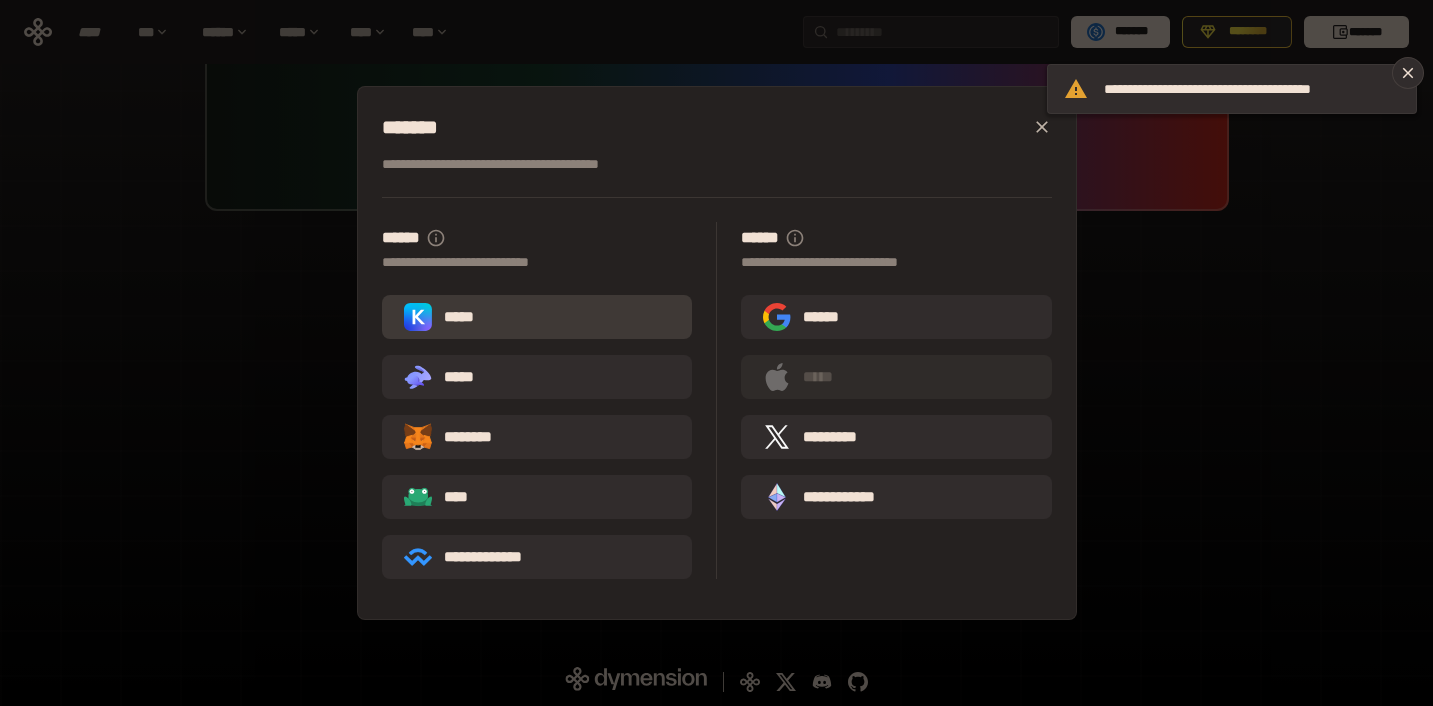 click on "*****" at bounding box center [537, 317] 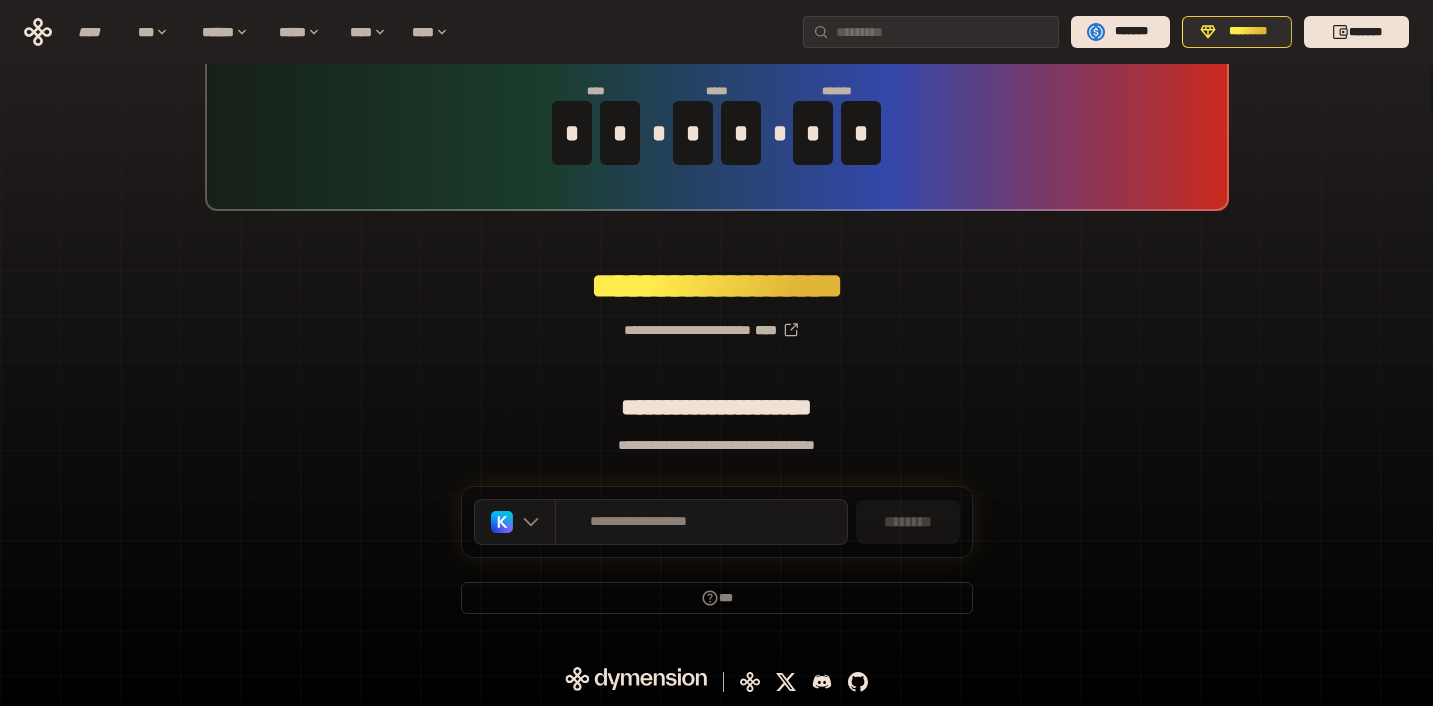 click on "Some text with potential PII" at bounding box center [716, 322] 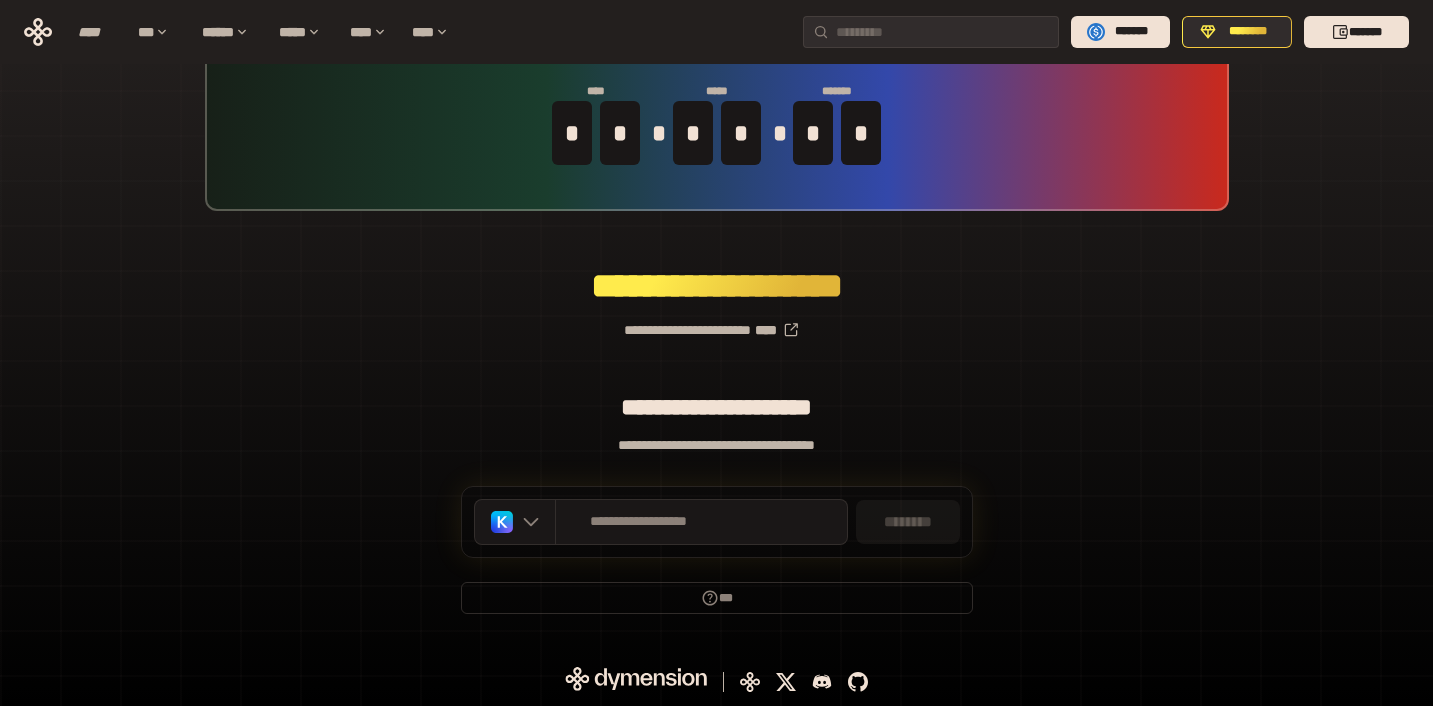 click 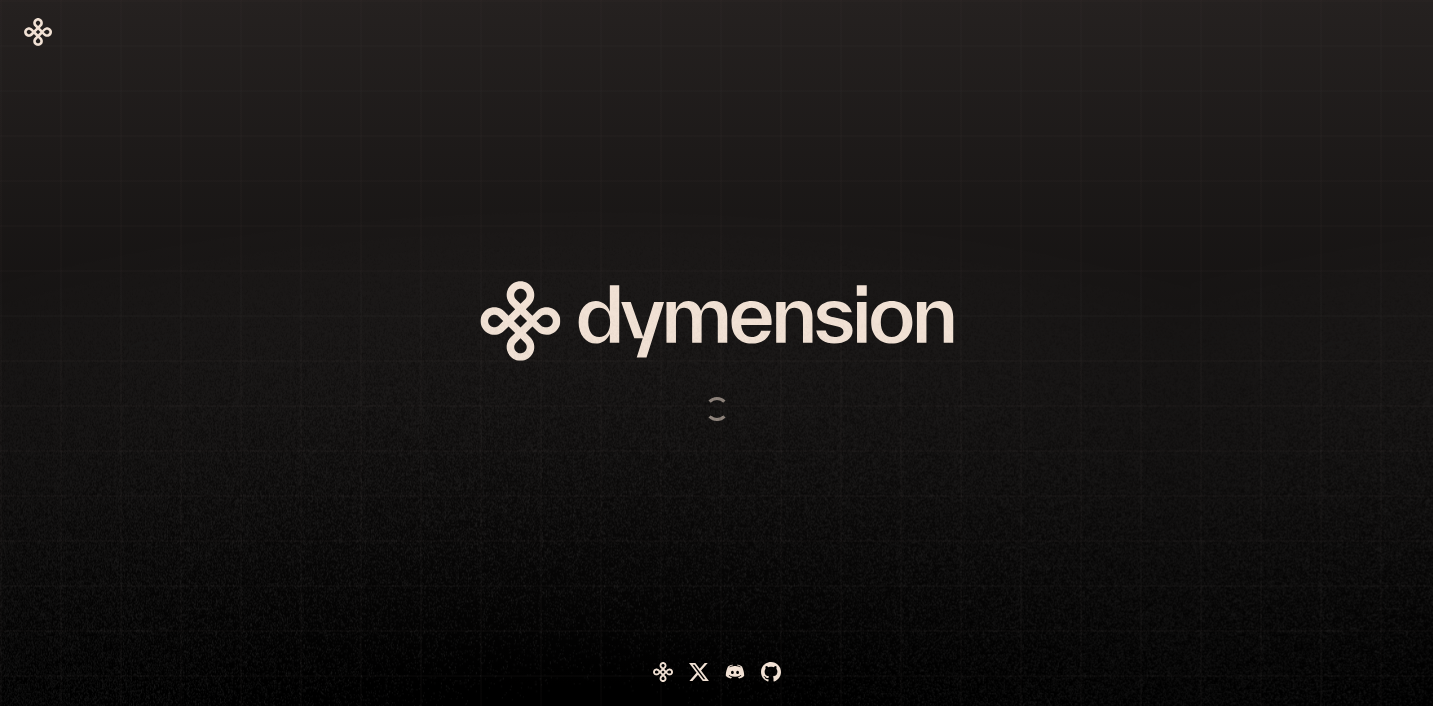 scroll, scrollTop: 0, scrollLeft: 0, axis: both 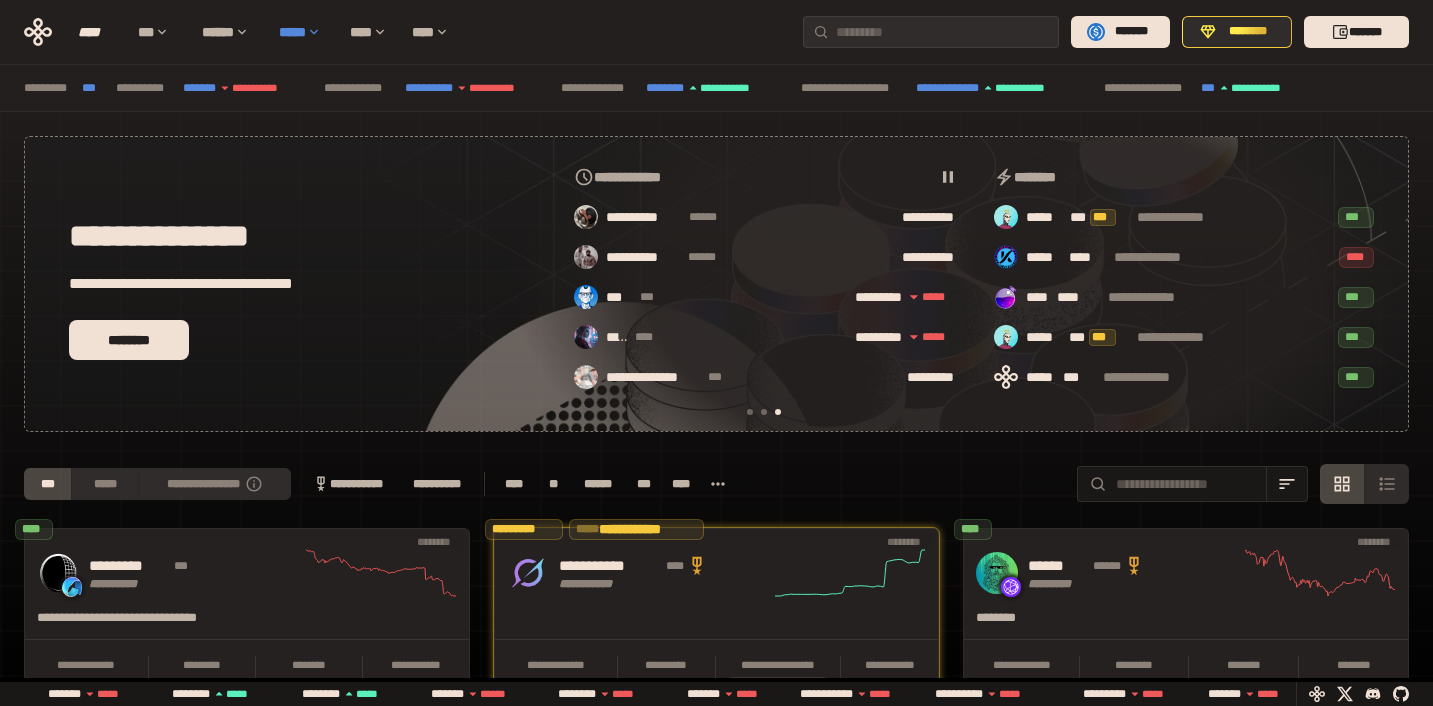 click on "*****" at bounding box center (304, 32) 